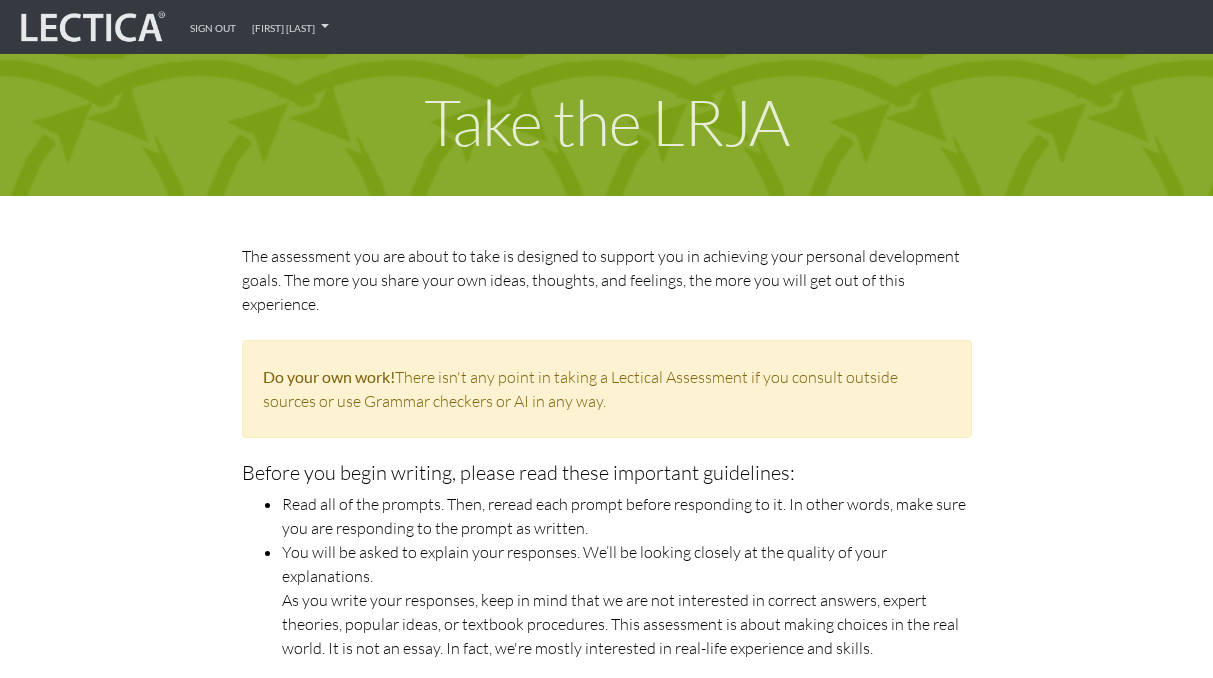 scroll, scrollTop: 1195, scrollLeft: 0, axis: vertical 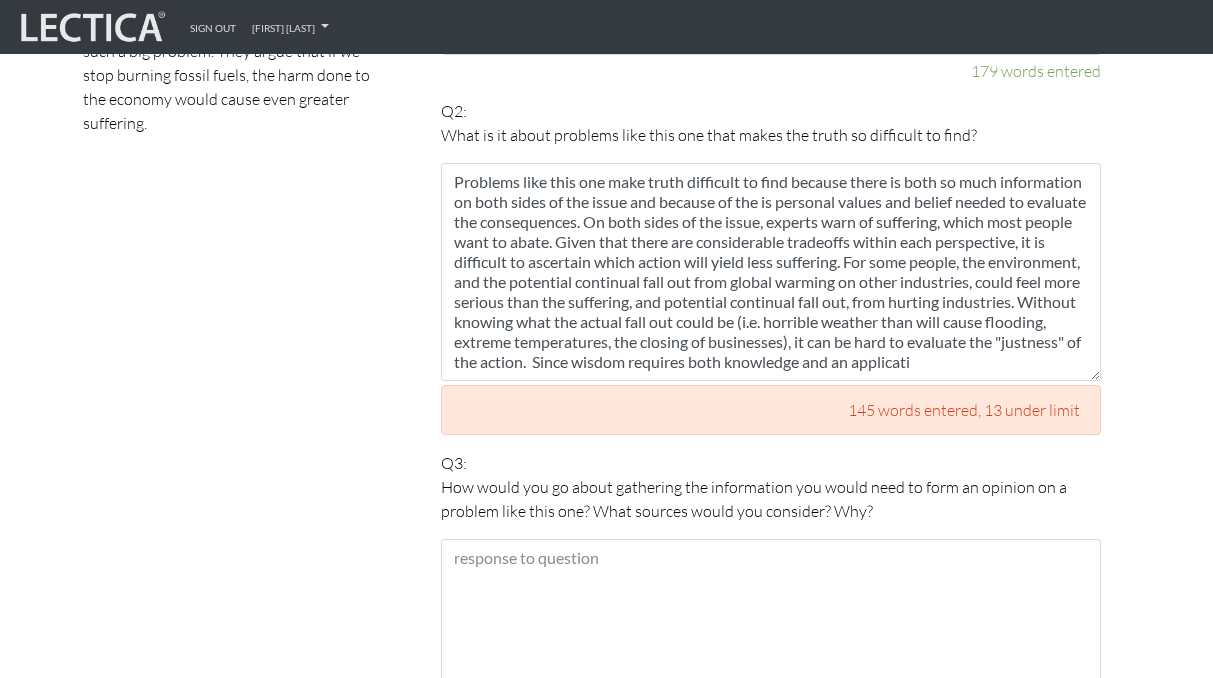 drag, startPoint x: 756, startPoint y: 335, endPoint x: 787, endPoint y: 346, distance: 32.89377 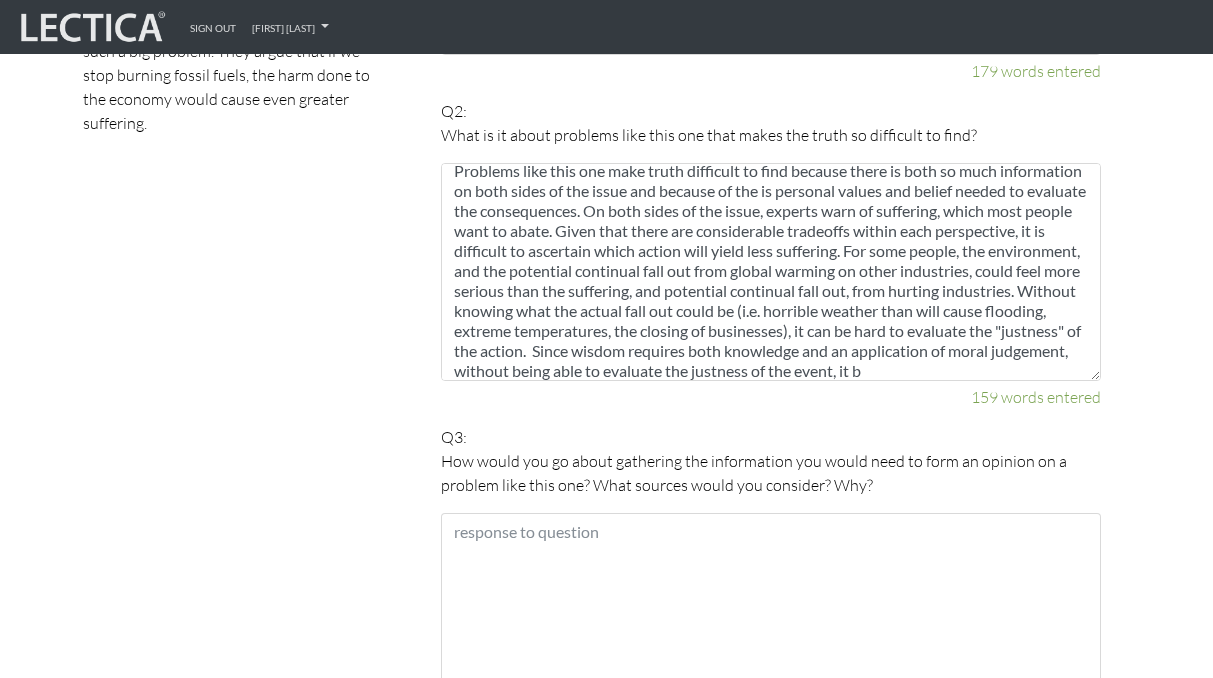 scroll, scrollTop: 31, scrollLeft: 0, axis: vertical 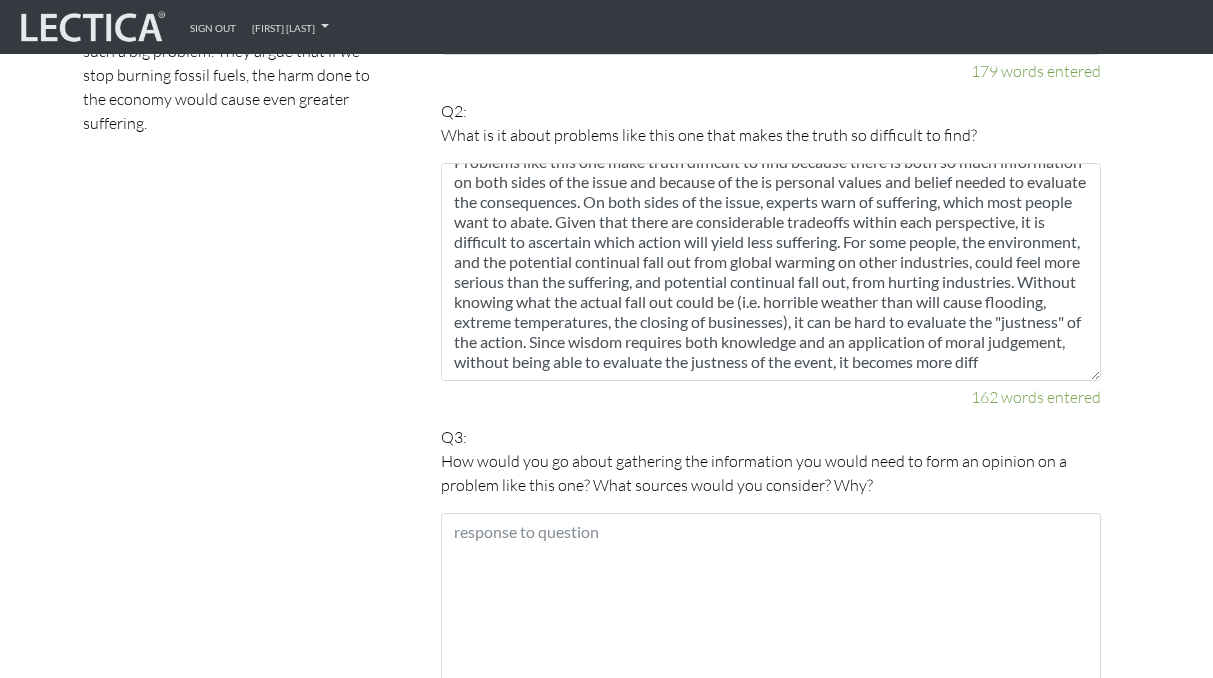 drag, startPoint x: 761, startPoint y: 308, endPoint x: 711, endPoint y: 308, distance: 50 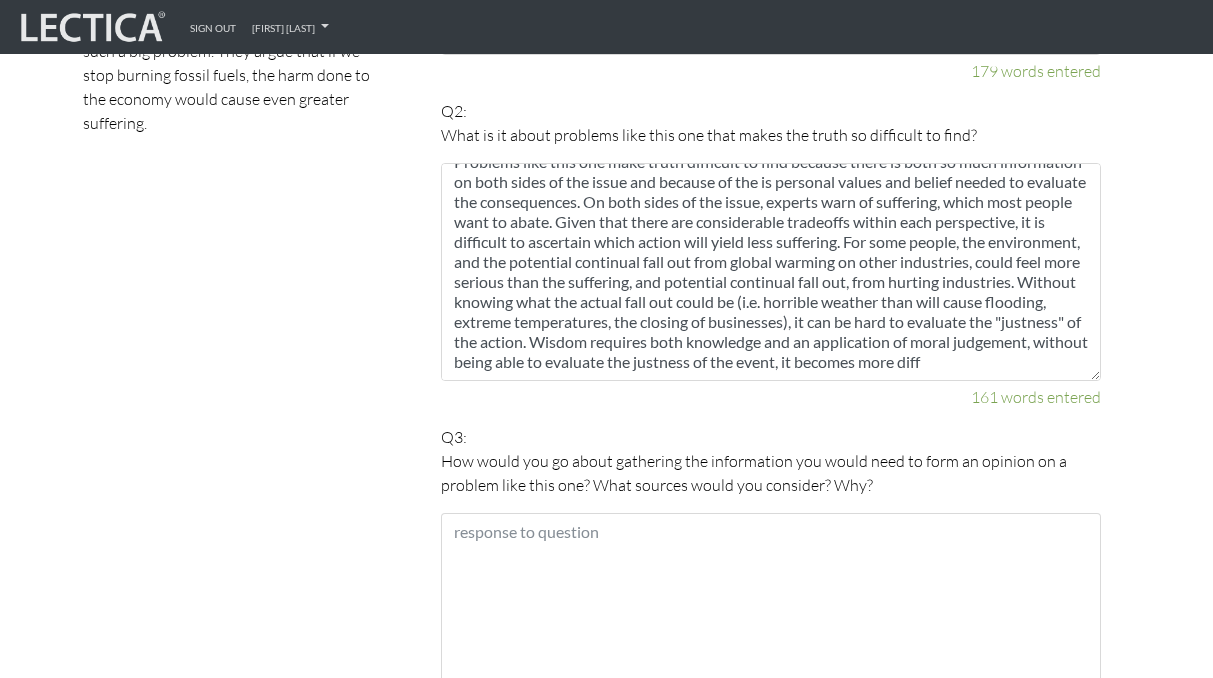 drag, startPoint x: 635, startPoint y: 342, endPoint x: 600, endPoint y: 328, distance: 37.696156 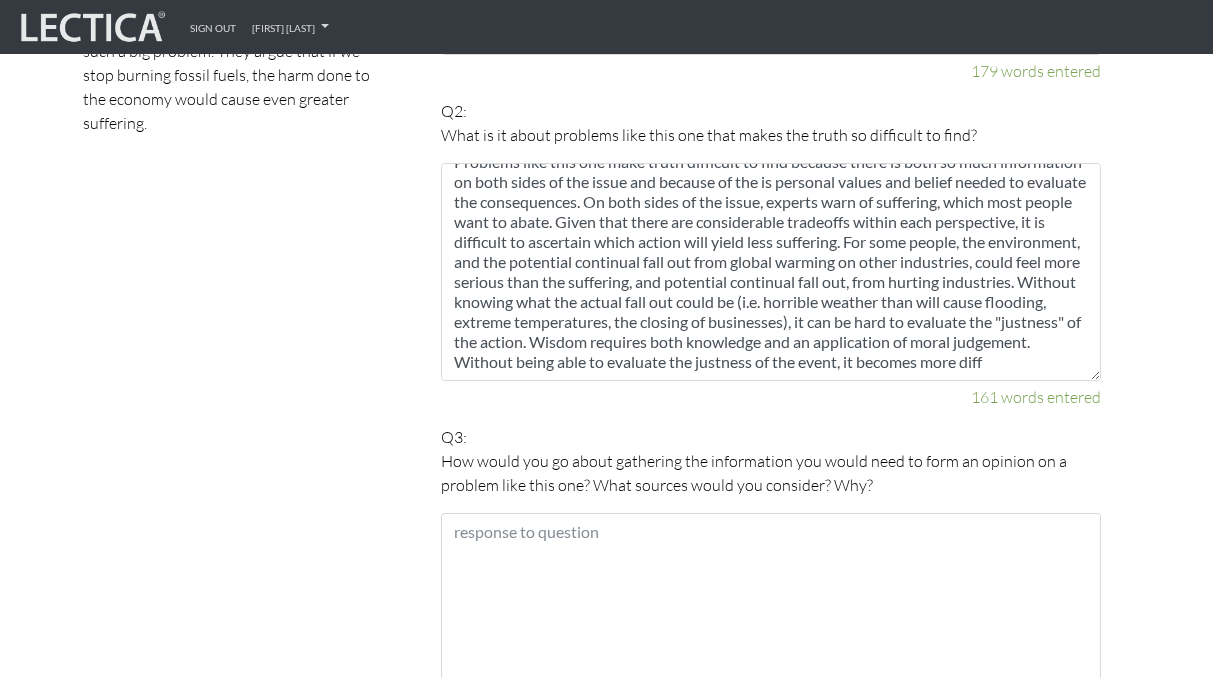 click on "Problems like this one make truth difficult to find because there is both so much information on both sides of the issue and because of the is personal values and belief needed to evaluate the consequences. On both sides of the issue, experts warn of suffering, which most people want to abate. Given that there are considerable tradeoffs within each perspective, it is difficult to ascertain which action will yield less suffering. For some people, the environment, and the potential continual fall out from global warming on other industries, could feel more serious than the suffering, and potential continual fall out, from hurting industries. Without knowing what the actual fall out could be (i.e. horrible weather than will cause flooding, extreme temperatures, the closing of businesses), it can be hard to evaluate the "justness" of the action. Wisdom requires both knowledge and an application of moral judgement. Without being able to evaluate the justness of the event, it becomes more diff" at bounding box center [771, 272] 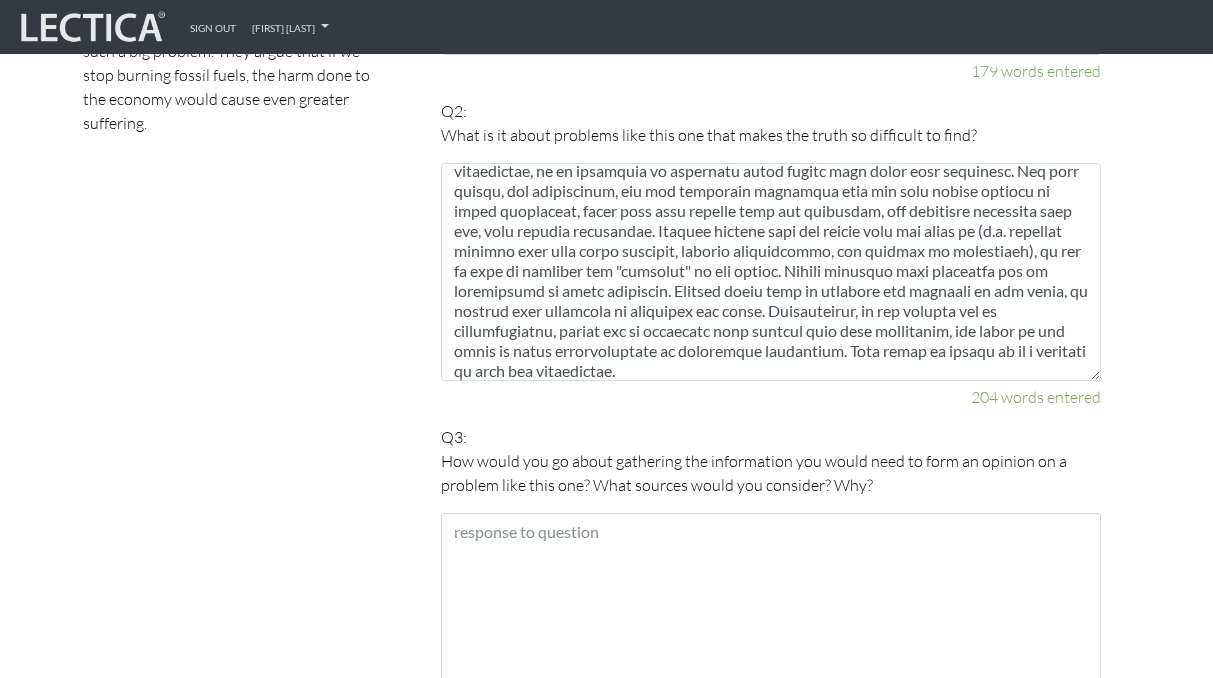 scroll, scrollTop: 100, scrollLeft: 0, axis: vertical 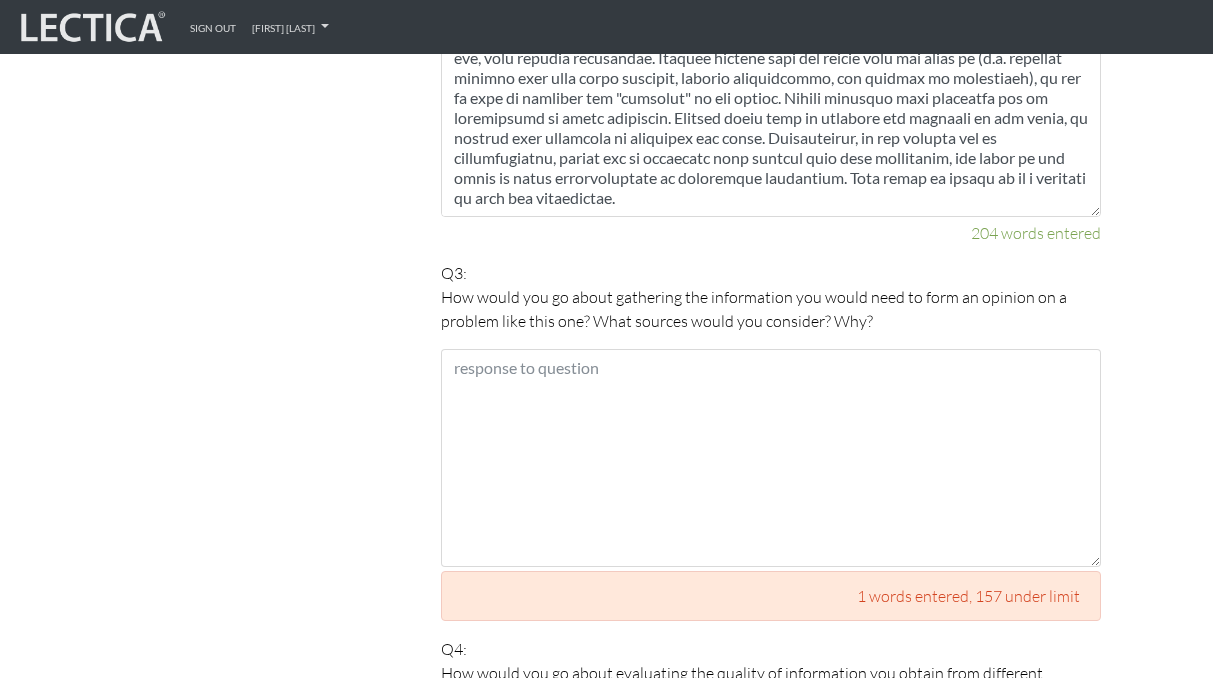type on "Problems like this one make truth difficult to find because there is both so much information on both sides of the issue and because of the is personal values and belief needed to evaluate the consequences. On both sides of the issue, experts warn of suffering, which most people want to abate. Given that there are considerable tradeoffs within each perspective, it is difficult to ascertain which action will yield less suffering. For some people, the environment, and the potential continual fall out from global warming on other industries, could feel more serious than the suffering, and potential continual fall out, from hurting industries. Without knowing what the actual fall out could be (i.e. horrible weather than will cause flooding, extreme temperatures, the closing of businesses), it can be hard to evaluate the "justness" of the action. Wisdom requires both knowledge and an application of moral judgement. Without being able to evaluate the justness of the event, it becomes more difficult to ascertain ..." 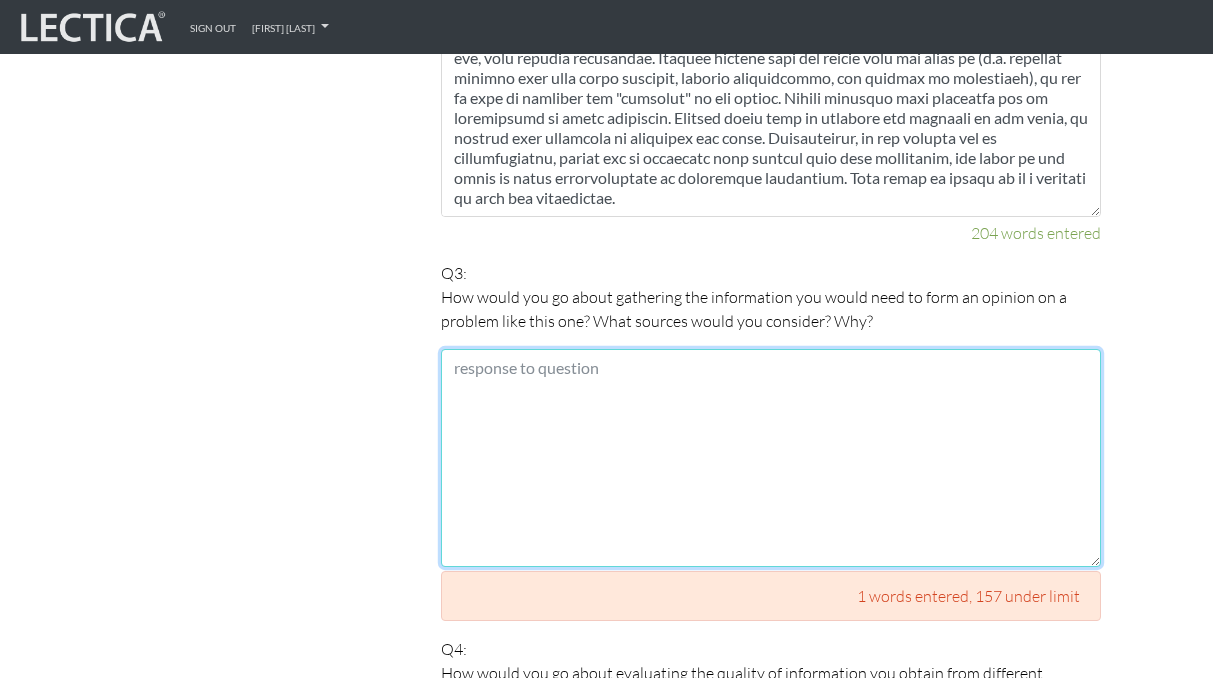 click at bounding box center (771, 458) 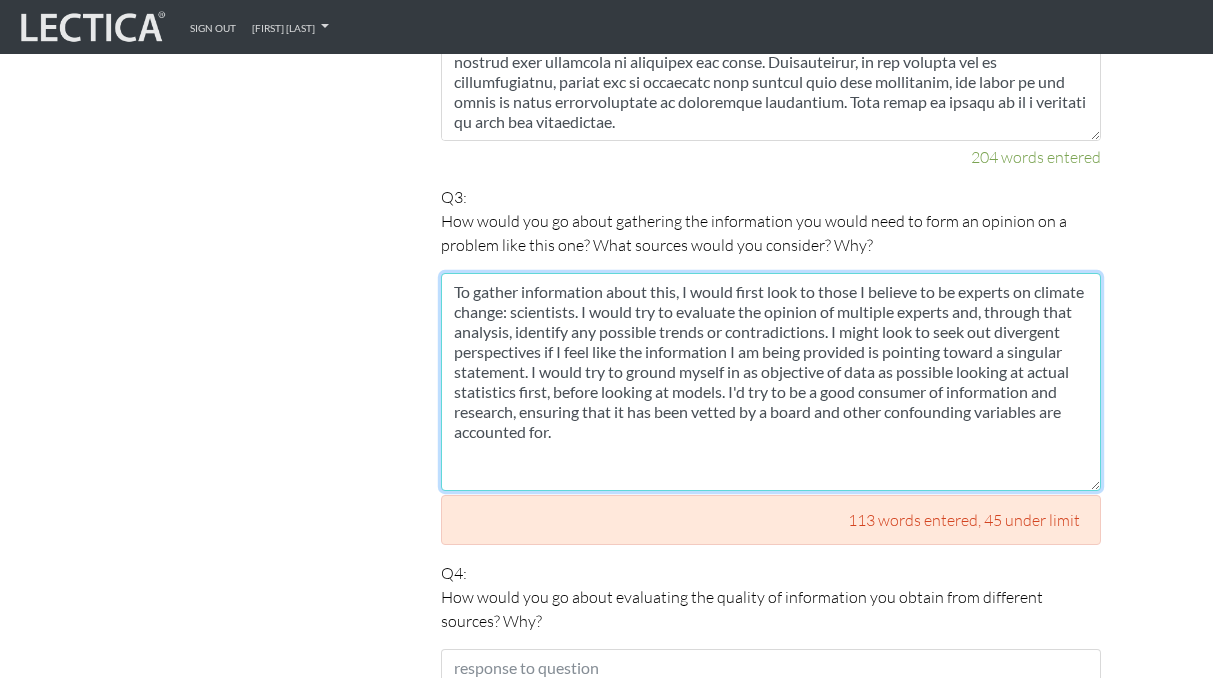 scroll, scrollTop: 1515, scrollLeft: 0, axis: vertical 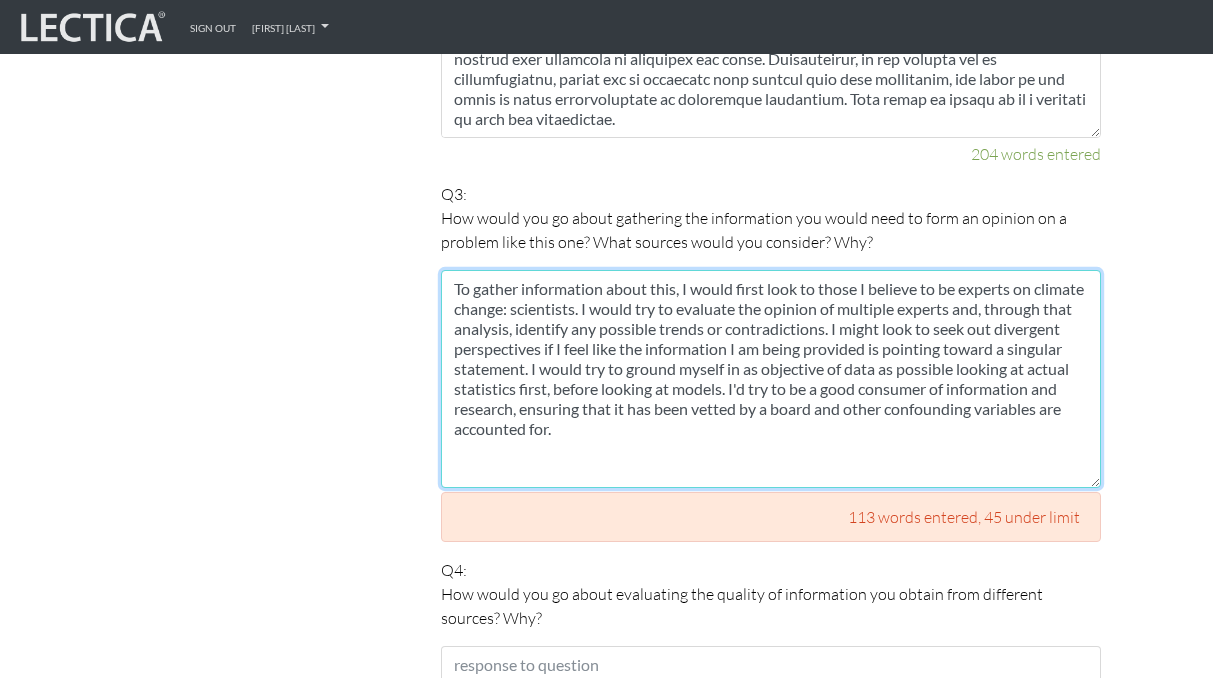 click on "To gather information about this, I would first look to those I believe to be experts on climate change: scientists. I would try to evaluate the opinion of multiple experts and, through that analysis, identify any possible trends or contradictions. I might look to seek out divergent perspectives if I feel like the information I am being provided is pointing toward a singular statement. I would try to ground myself in as objective of data as possible looking at actual statistics first, before looking at models. I'd try to be a good consumer of information and research, ensuring that it has been vetted by a board and other confounding variables are accounted for." at bounding box center [771, 379] 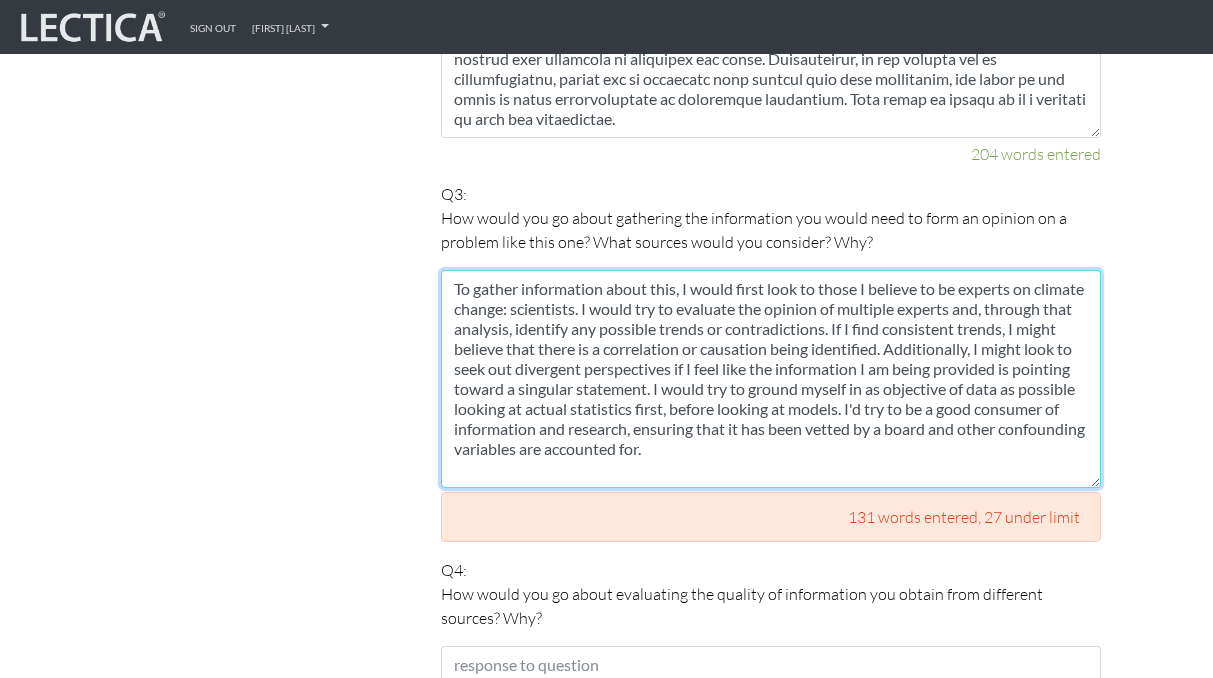 click on "To gather information about this, I would first look to those I believe to be experts on climate change: scientists. I would try to evaluate the opinion of multiple experts and, through that analysis, identify any possible trends or contradictions. If I find consistent trends, I might believe that there is a correlation or causation being identified. Additionally, I might look to seek out divergent perspectives if I feel like the information I am being provided is pointing toward a singular statement. I would try to ground myself in as objective of data as possible looking at actual statistics first, before looking at models. I'd try to be a good consumer of information and research, ensuring that it has been vetted by a board and other confounding variables are accounted for." at bounding box center (771, 379) 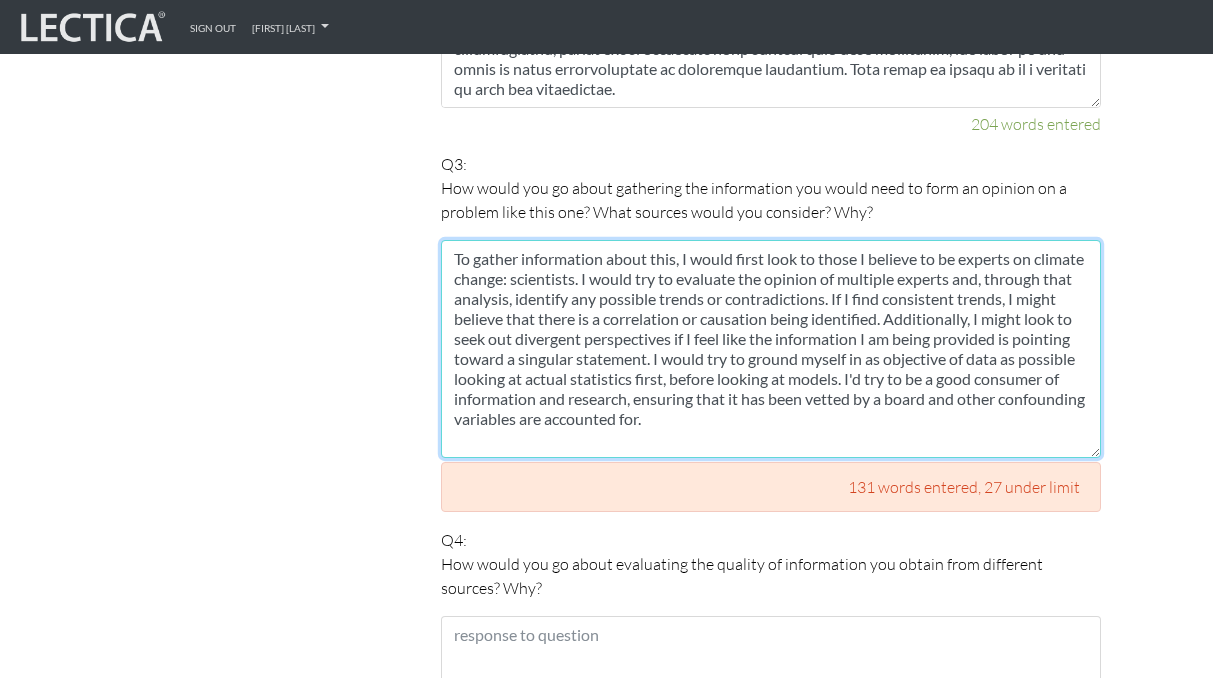 scroll, scrollTop: 1554, scrollLeft: 0, axis: vertical 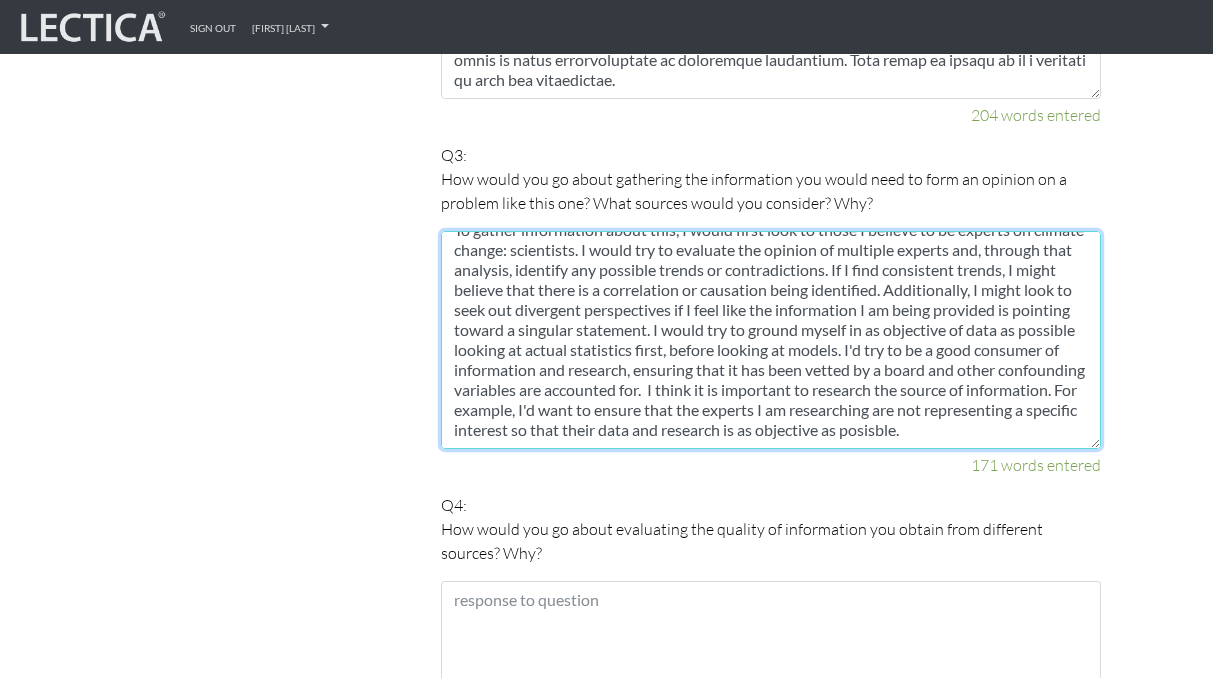 click on "To gather information about this, I would first look to those I believe to be experts on climate change: scientists. I would try to evaluate the opinion of multiple experts and, through that analysis, identify any possible trends or contradictions. If I find consistent trends, I might believe that there is a correlation or causation being identified. Additionally, I might look to seek out divergent perspectives if I feel like the information I am being provided is pointing toward a singular statement. I would try to ground myself in as objective of data as possible looking at actual statistics first, before looking at models. I'd try to be a good consumer of information and research, ensuring that it has been vetted by a board and other confounding variables are accounted for.  I think it is important to research the source of information. For example, I'd want to ensure that the experts I am researching are not representing a specific interest so that their data and research is as objective as posisble." at bounding box center [771, 340] 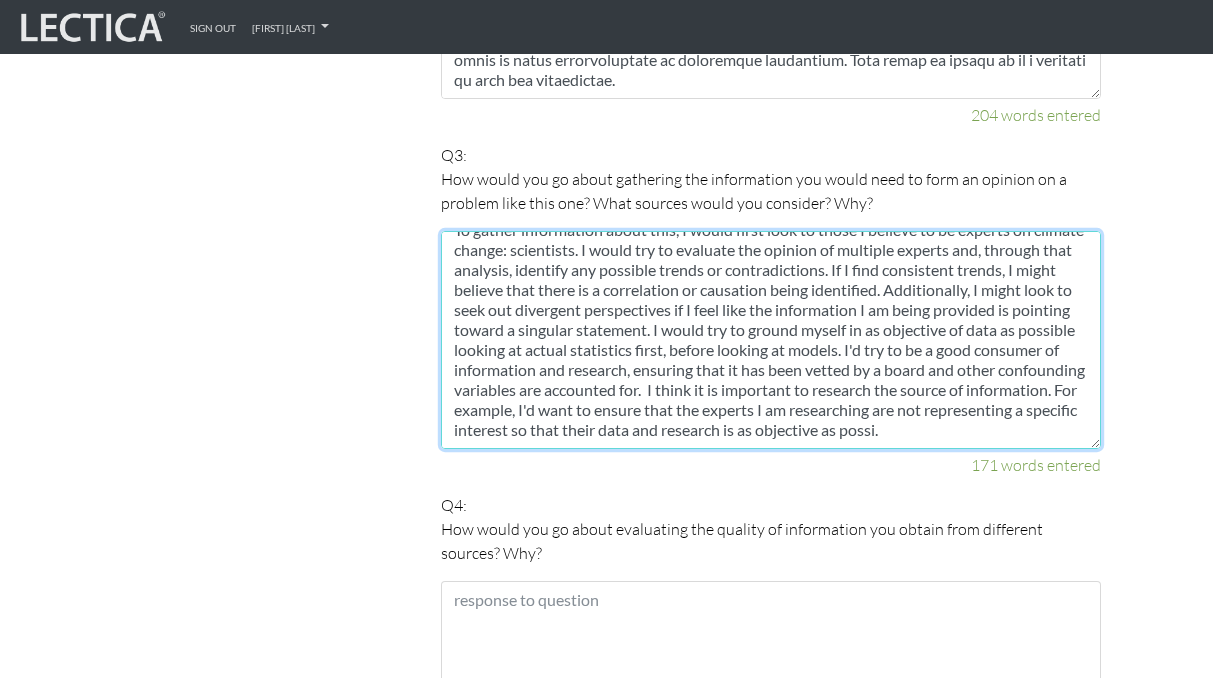 scroll, scrollTop: 40, scrollLeft: 0, axis: vertical 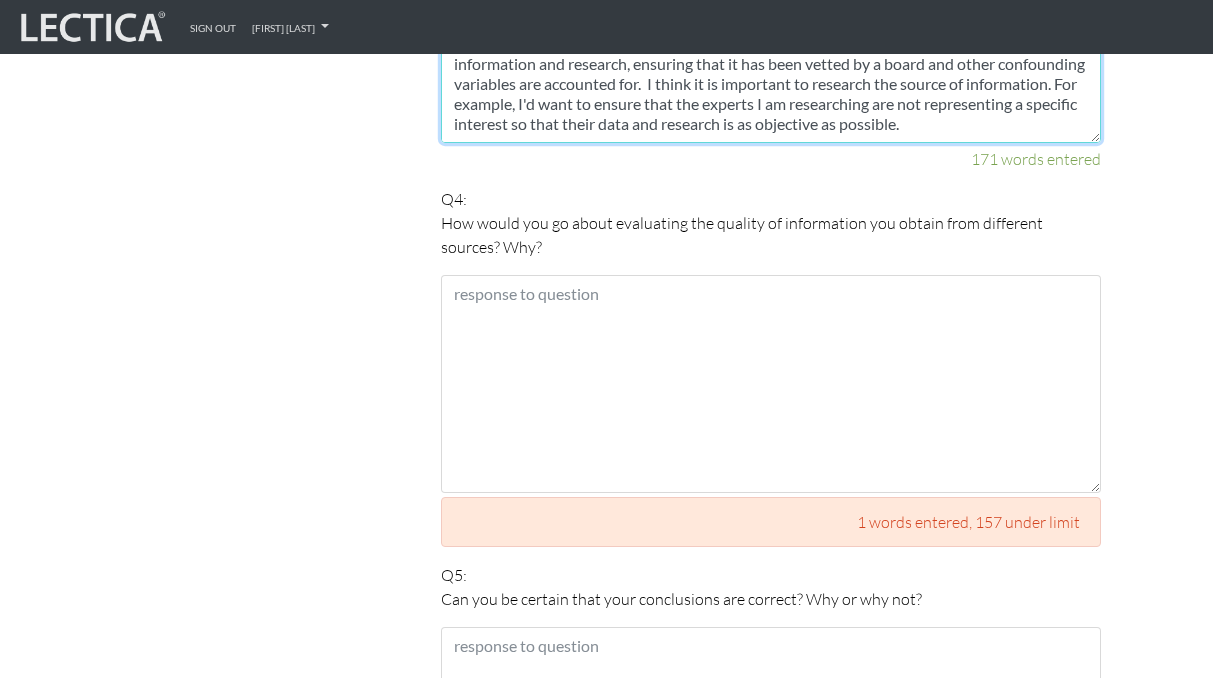 type on "To gather information about this, I would first look to those I believe to be experts on climate change: scientists. I would try to evaluate the opinion of multiple experts and, through that analysis, identify any possible trends or contradictions. If I find consistent trends, I might believe that there is a correlation or causation being identified. Additionally, I might look to seek out divergent perspectives if I feel like the information I am being provided is pointing toward a singular statement. I would try to ground myself in as objective of data as possible looking at actual statistics first, before looking at models. I'd try to be a good consumer of information and research, ensuring that it has been vetted by a board and other confounding variables are accounted for.  I think it is important to research the source of information. For example, I'd want to ensure that the experts I am researching are not representing a specific interest so that their data and research is as objective as possible." 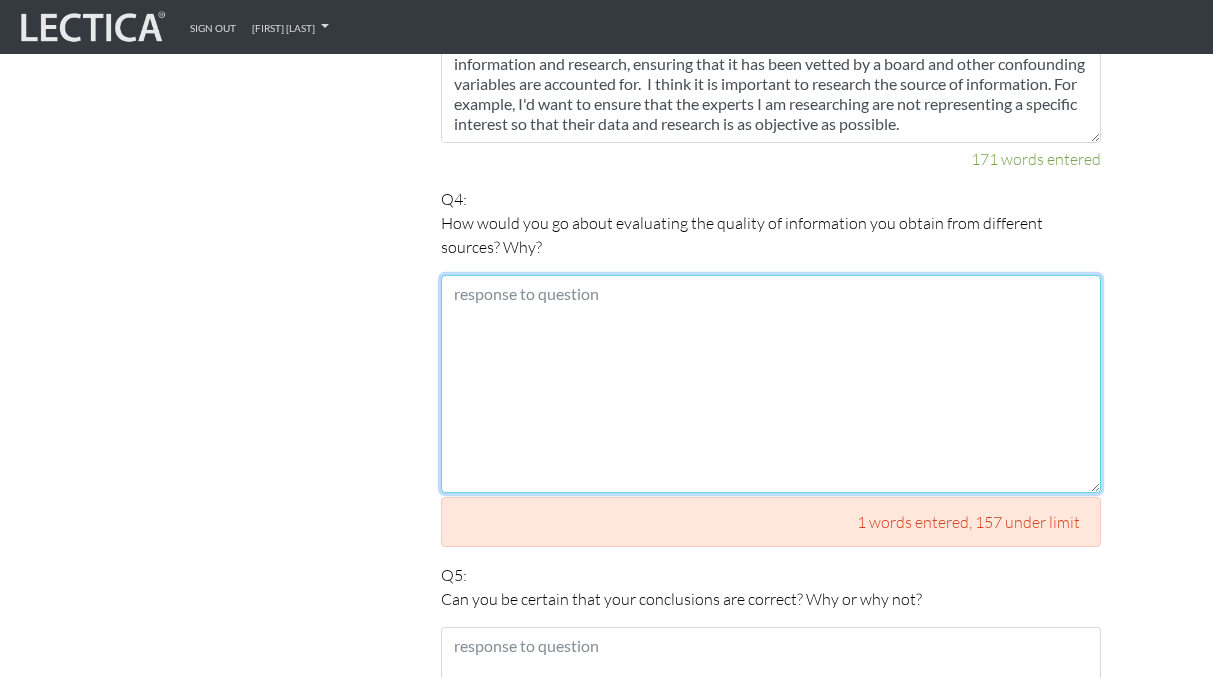 click at bounding box center (771, 384) 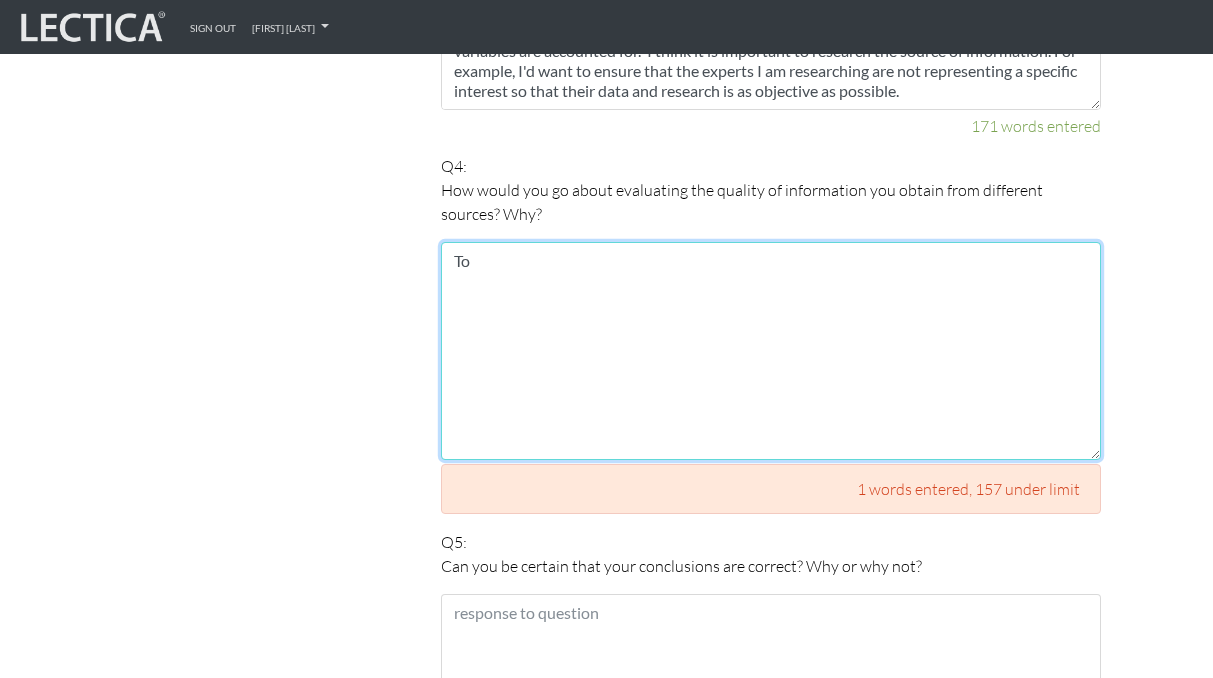 scroll, scrollTop: 1878, scrollLeft: 0, axis: vertical 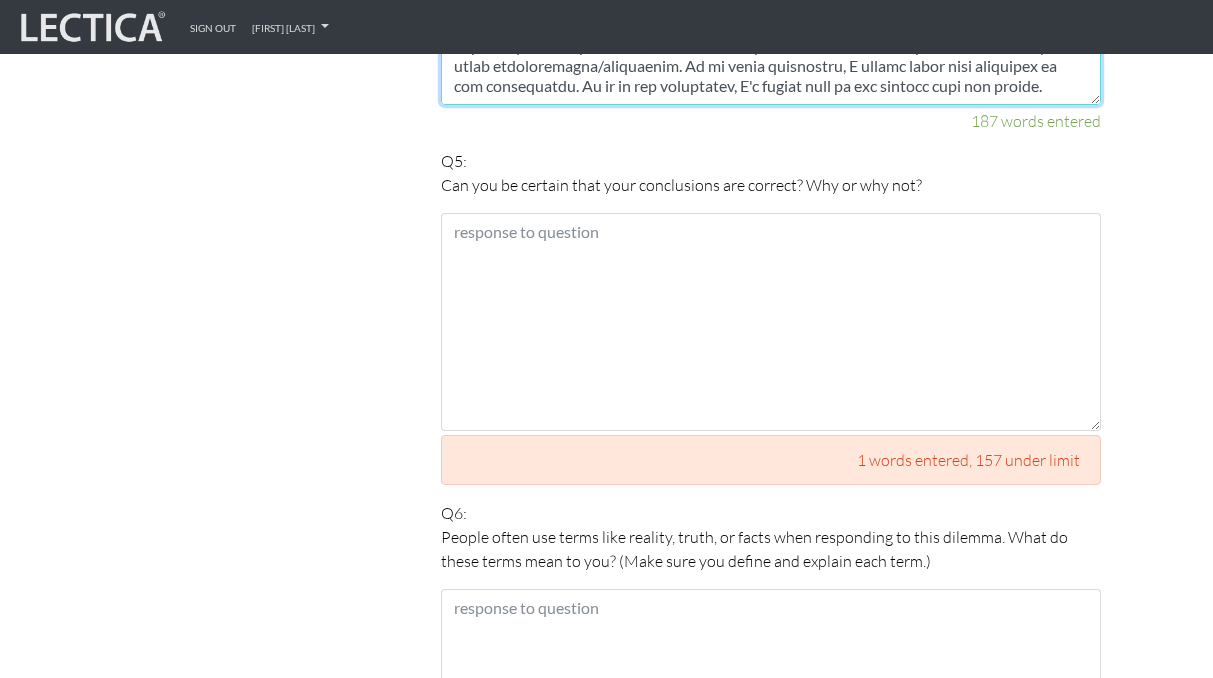 type on "To evaluate the quality of the information I obtained from different sources, I'd look at their research methodology. As said in the earlier question, I'd first consider the source itself and any possible conflicts of interest or biases it might have. Then, I'd look to see where it is pulling information from. If the source has done its own research, or is citing research, I'd ensure that the research methods were designed to eliminate biases or errors in the findings. I'd start by looking first at the research question and then the population that was studied. Once I've looked at the source itself, I might compare it to other vetted sources. I'd want to see what is consistent or different. If there is a list of reputable sources available, for examples something that has been certified by a review board, I would look at that. In some cases, I might check this new information against my common sense or prior understanding/experience. If it feels consistent, I likely would feel confident in the information...." 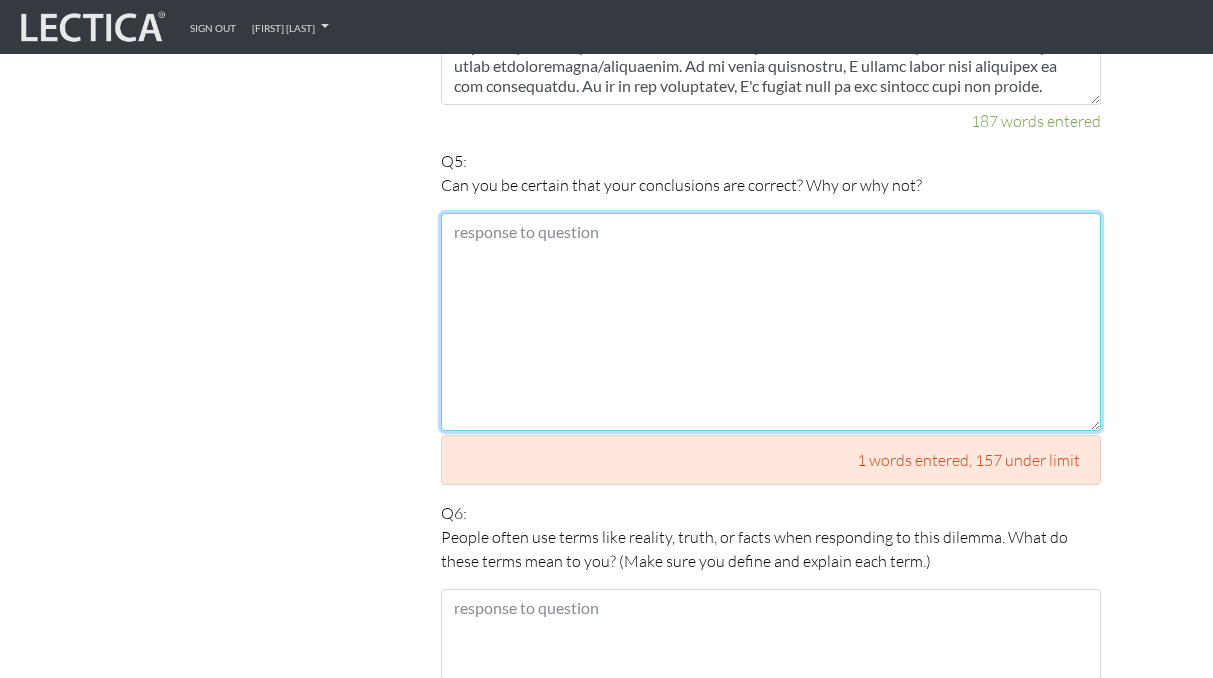 click at bounding box center [771, 322] 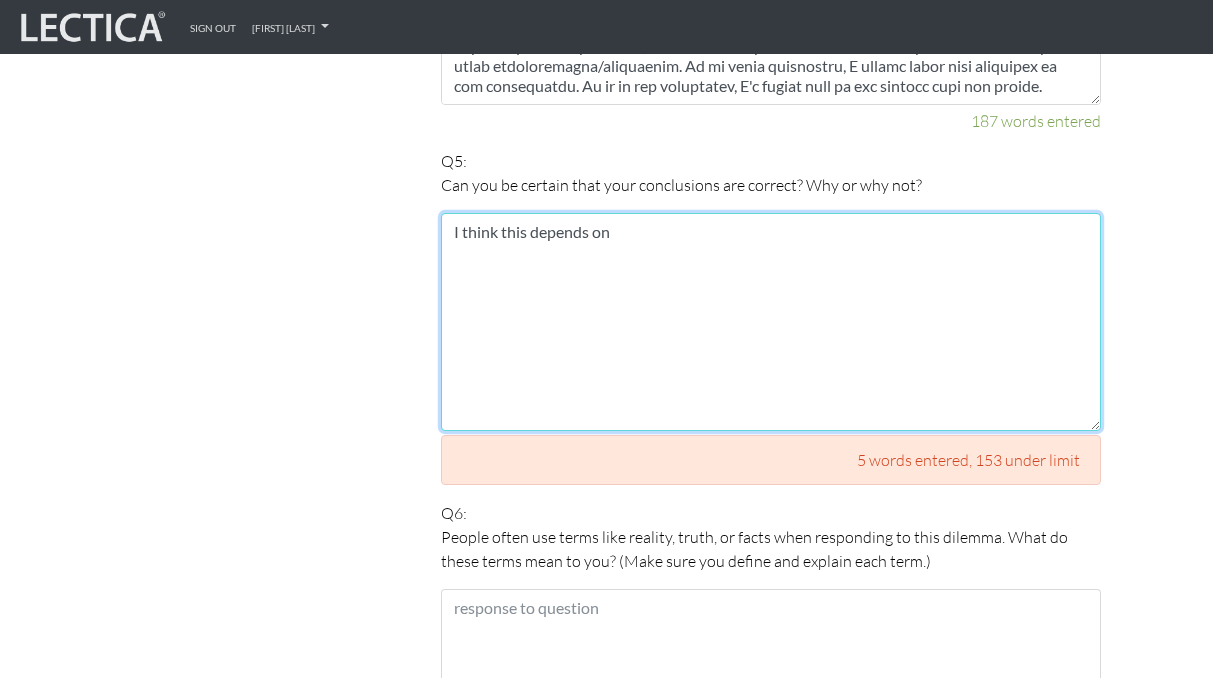 click on "I think this depends on" at bounding box center [771, 322] 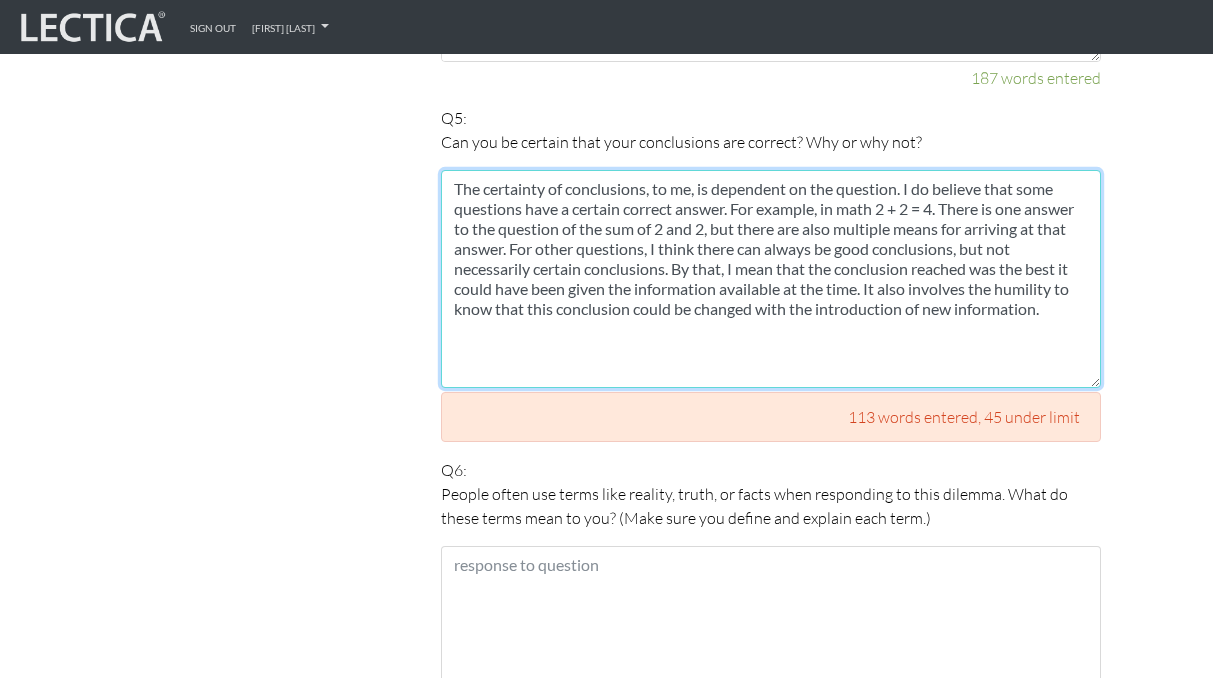 scroll, scrollTop: 2294, scrollLeft: 0, axis: vertical 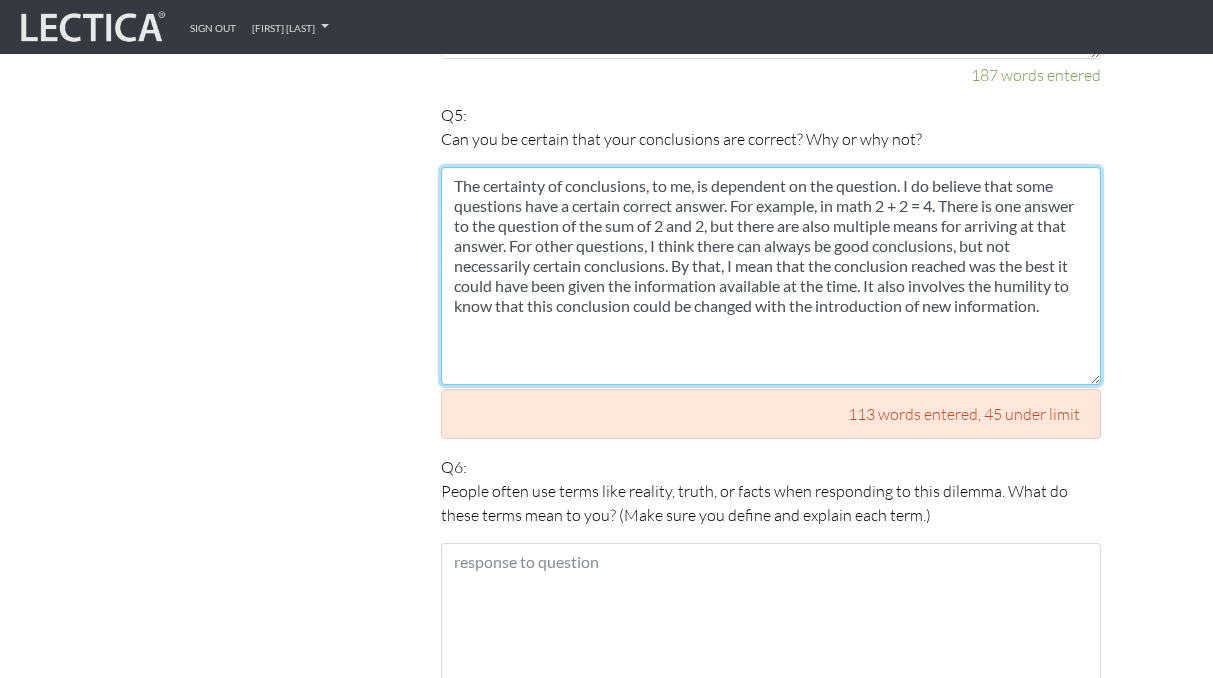 click on "The certainty of conclusions, to me, is dependent on the question. I do believe that some questions have a certain correct answer. For example, in math 2 + 2 = 4. There is one answer to the question of the sum of 2 and 2, but there are also multiple means for arriving at that answer. For other questions, I think there can always be good conclusions, but not necessarily certain conclusions. By that, I mean that the conclusion reached was the best it could have been given the information available at the time. It also involves the humility to know that this conclusion could be changed with the introduction of new information." at bounding box center [771, 276] 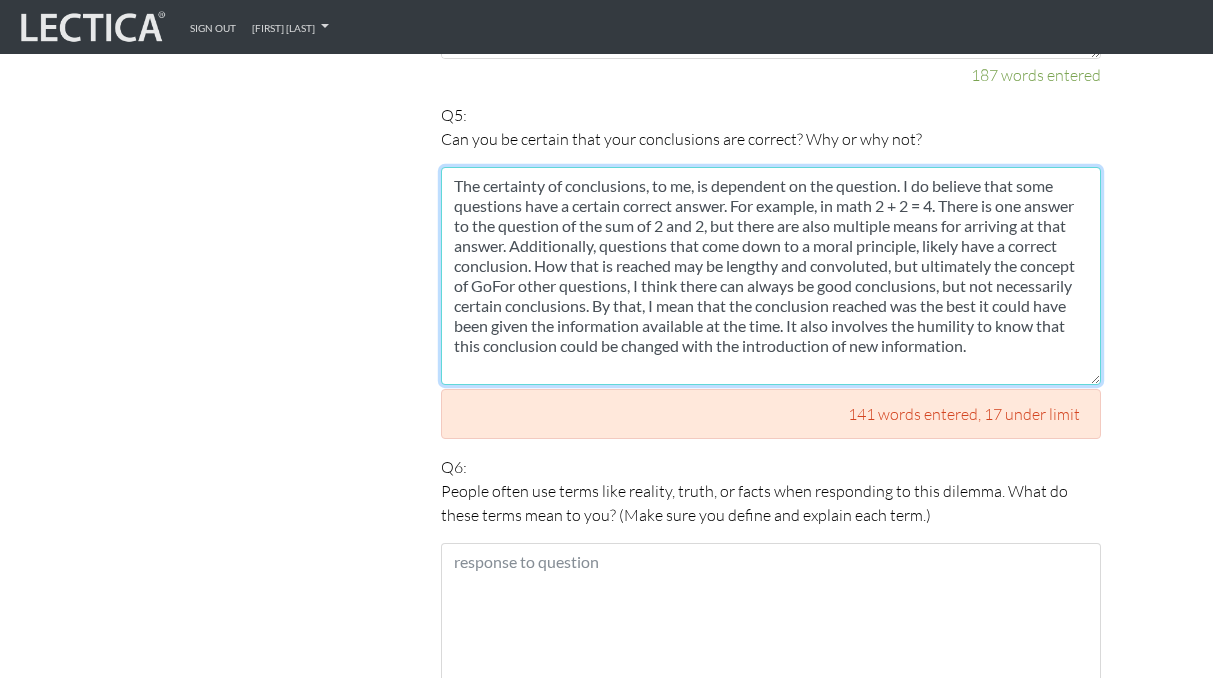 drag, startPoint x: 484, startPoint y: 259, endPoint x: 510, endPoint y: 226, distance: 42.0119 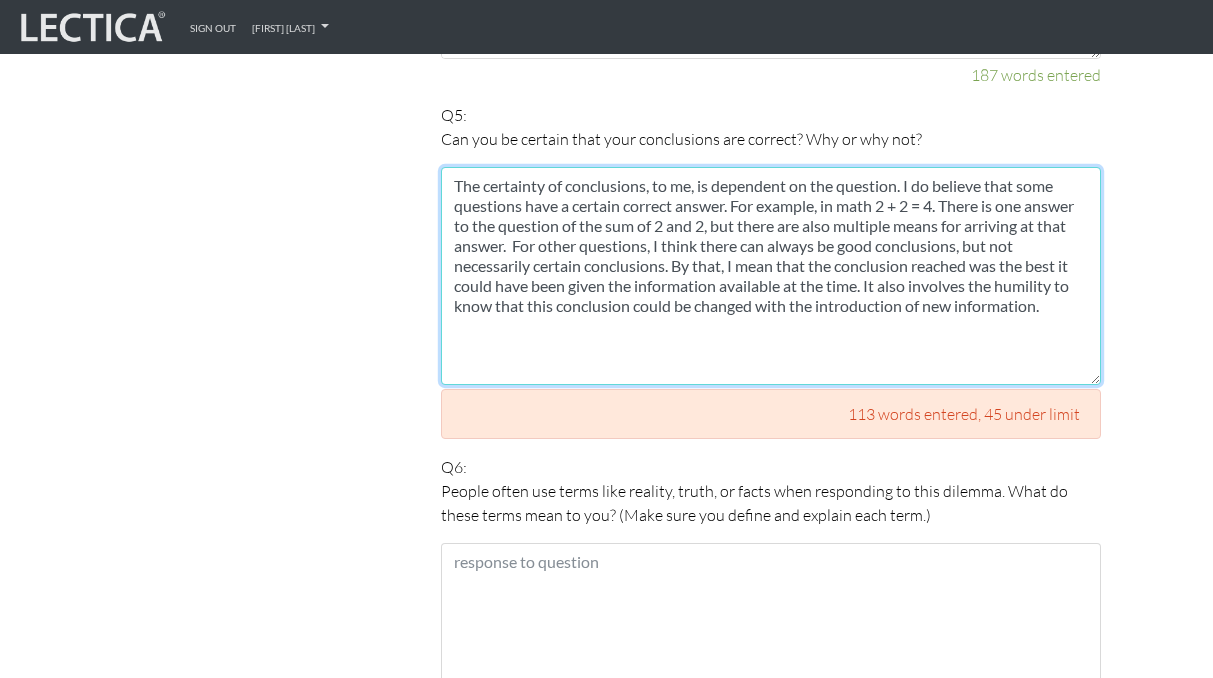 click on "The certainty of conclusions, to me, is dependent on the question. I do believe that some questions have a certain correct answer. For example, in math 2 + 2 = 4. There is one answer to the question of the sum of 2 and 2, but there are also multiple means for arriving at that answer.  For other questions, I think there can always be good conclusions, but not necessarily certain conclusions. By that, I mean that the conclusion reached was the best it could have been given the information available at the time. It also involves the humility to know that this conclusion could be changed with the introduction of new information." at bounding box center (771, 276) 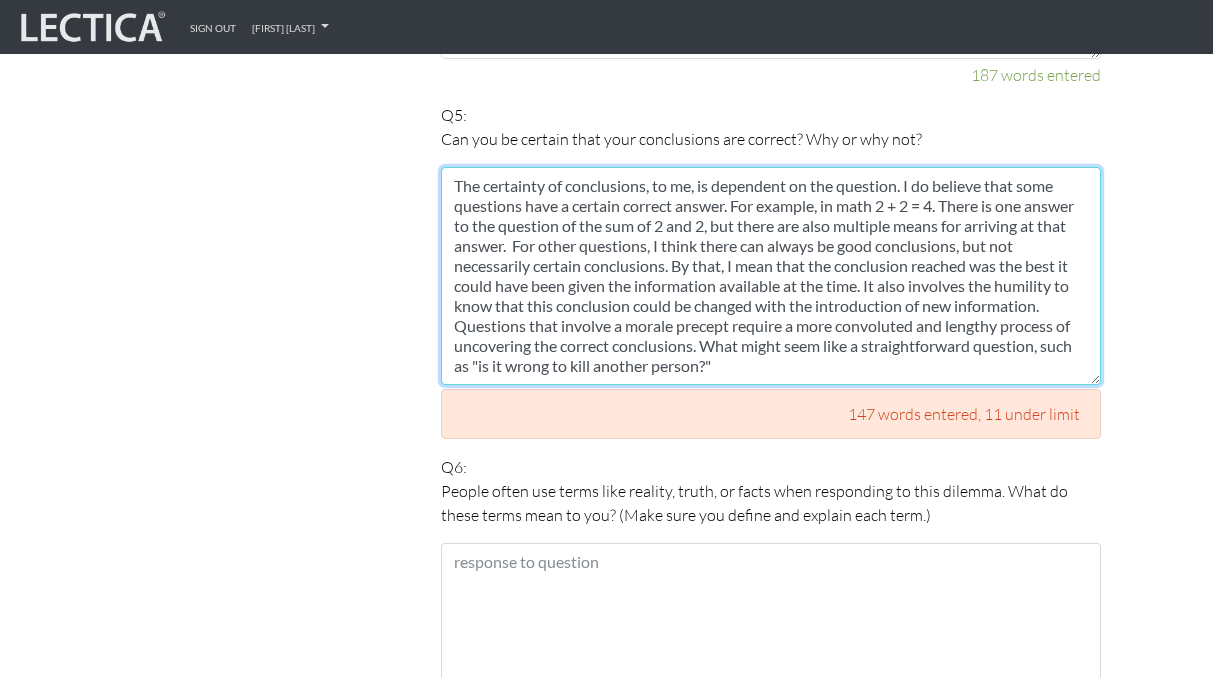 click on "The certainty of conclusions, to me, is dependent on the question. I do believe that some questions have a certain correct answer. For example, in math 2 + 2 = 4. There is one answer to the question of the sum of 2 and 2, but there are also multiple means for arriving at that answer.  For other questions, I think there can always be good conclusions, but not necessarily certain conclusions. By that, I mean that the conclusion reached was the best it could have been given the information available at the time. It also involves the humility to know that this conclusion could be changed with the introduction of new information. Questions that involve a morale precept require a more convoluted and lengthy process of uncovering the correct conclusions. What might seem like a straightforward question, such as "is it wrong to kill another person?"" at bounding box center [771, 276] 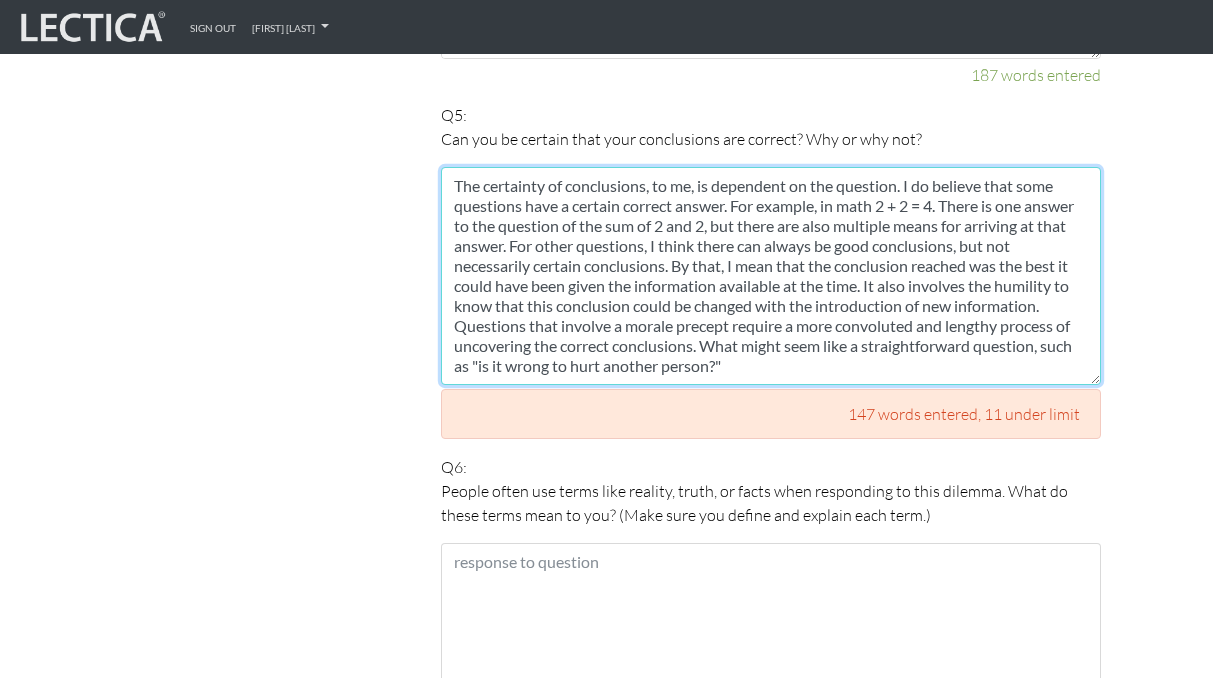 click on "The certainty of conclusions, to me, is dependent on the question. I do believe that some questions have a certain correct answer. For example, in math 2 + 2 = 4. There is one answer to the question of the sum of 2 and 2, but there are also multiple means for arriving at that answer. For other questions, I think there can always be good conclusions, but not necessarily certain conclusions. By that, I mean that the conclusion reached was the best it could have been given the information available at the time. It also involves the humility to know that this conclusion could be changed with the introduction of new information. Questions that involve a morale precept require a more convoluted and lengthy process of uncovering the correct conclusions. What might seem like a straightforward question, such as "is it wrong to hurt another person?"" at bounding box center [771, 276] 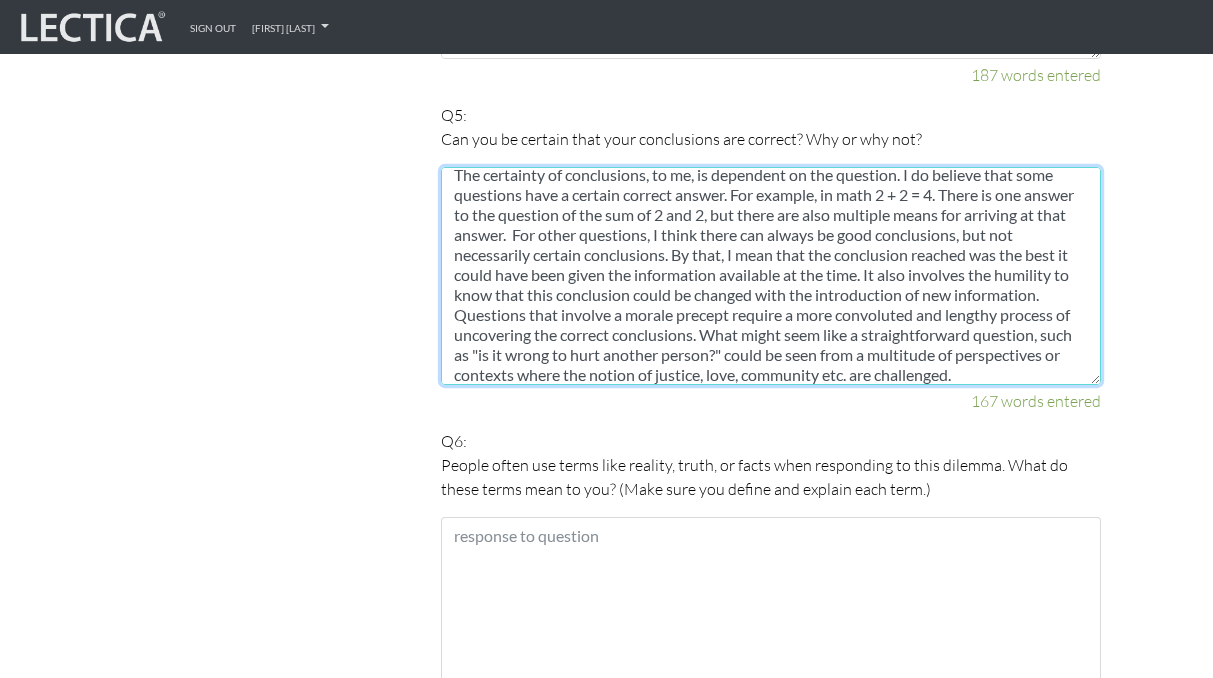scroll, scrollTop: 20, scrollLeft: 0, axis: vertical 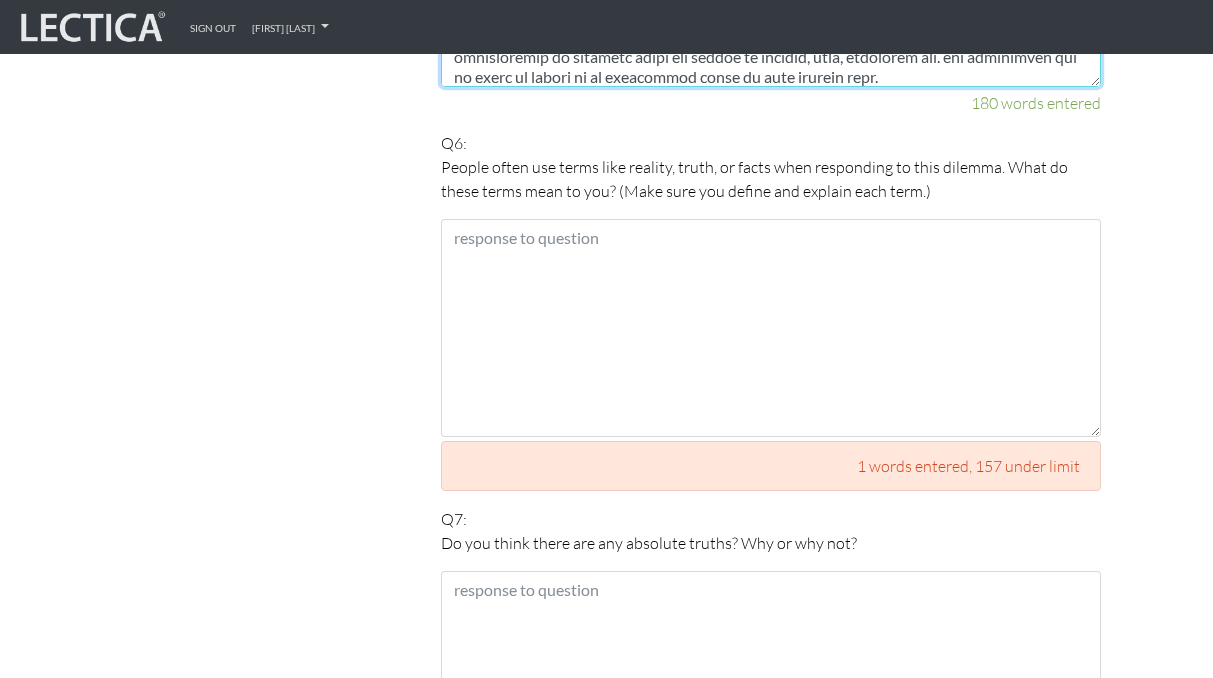 type on "The certainty of conclusions, to me, is dependent on the question. I do believe that some questions have a certain correct answer. For example, in math 2 + 2 = 4. There is one answer to the question of the sum of 2 and 2, but there are also multiple means for arriving at that answer.  For other questions, I think there can always be good conclusions, but not necessarily certain conclusions. By that, I mean that the conclusion reached was the best it could have been given the information available at the time. It also involves the humility to know that this conclusion could be changed with the introduction of new information. Questions that involve a morale precept require a more convoluted and lengthy process of uncovering the correct conclusions. What might seem like a straightforward question, such as "is it wrong to hurt another person?" could be seen from a multitude of perspectives or contexts where the notion of justice, love, community etc. are challenged and it could be viewed as an acceptable thin..." 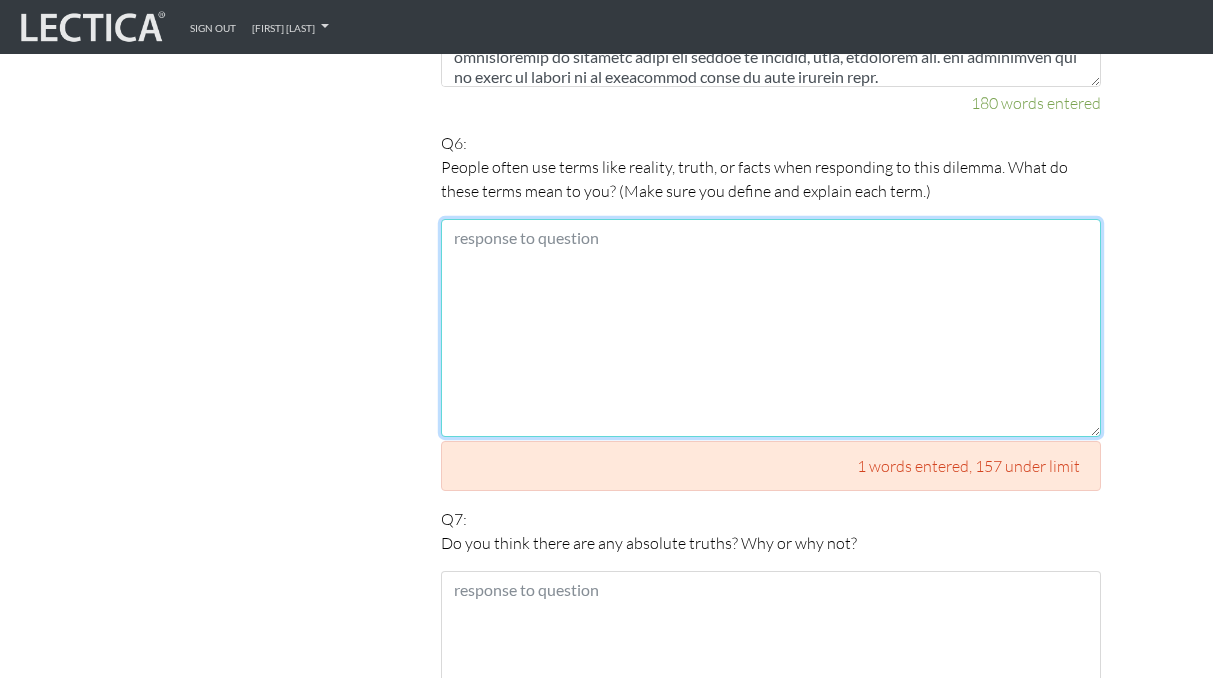 click at bounding box center (771, 328) 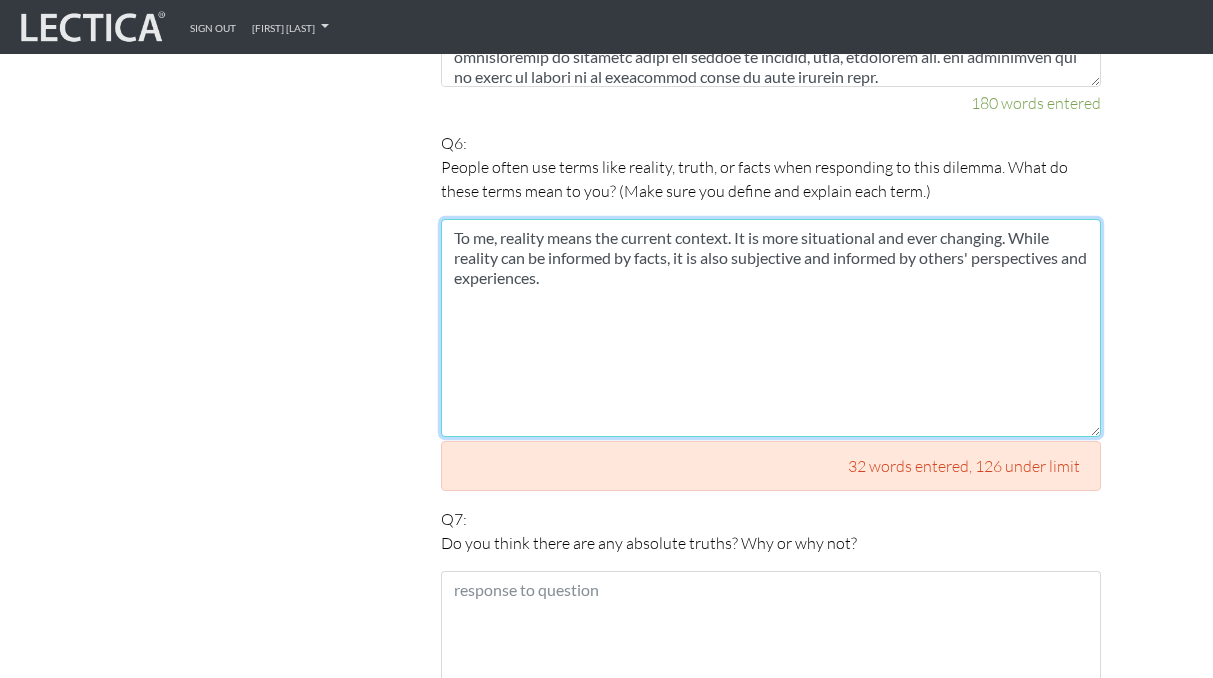 click on "To me, reality means the current context. It is more situational and ever changing. While reality can be informed by facts, it is also subjective and informed by others' perspectives and experiences." at bounding box center (771, 328) 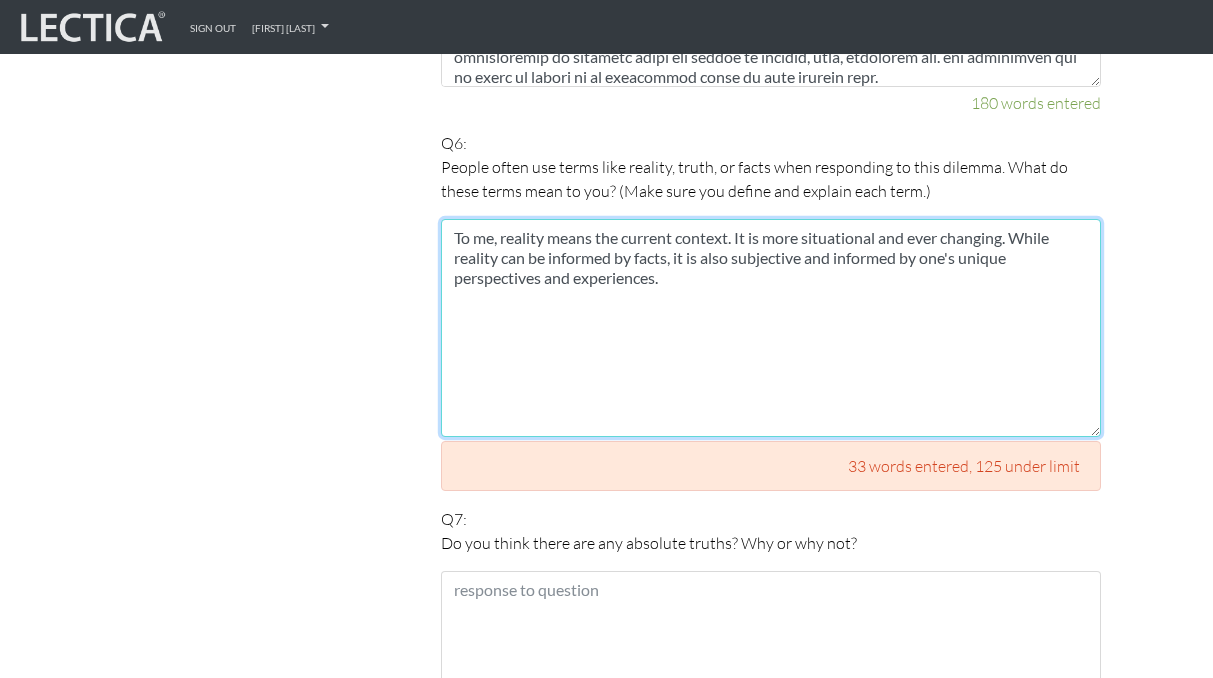 click on "To me, reality means the current context. It is more situational and ever changing. While reality can be informed by facts, it is also subjective and informed by one's unique perspectives and experiences." at bounding box center (771, 328) 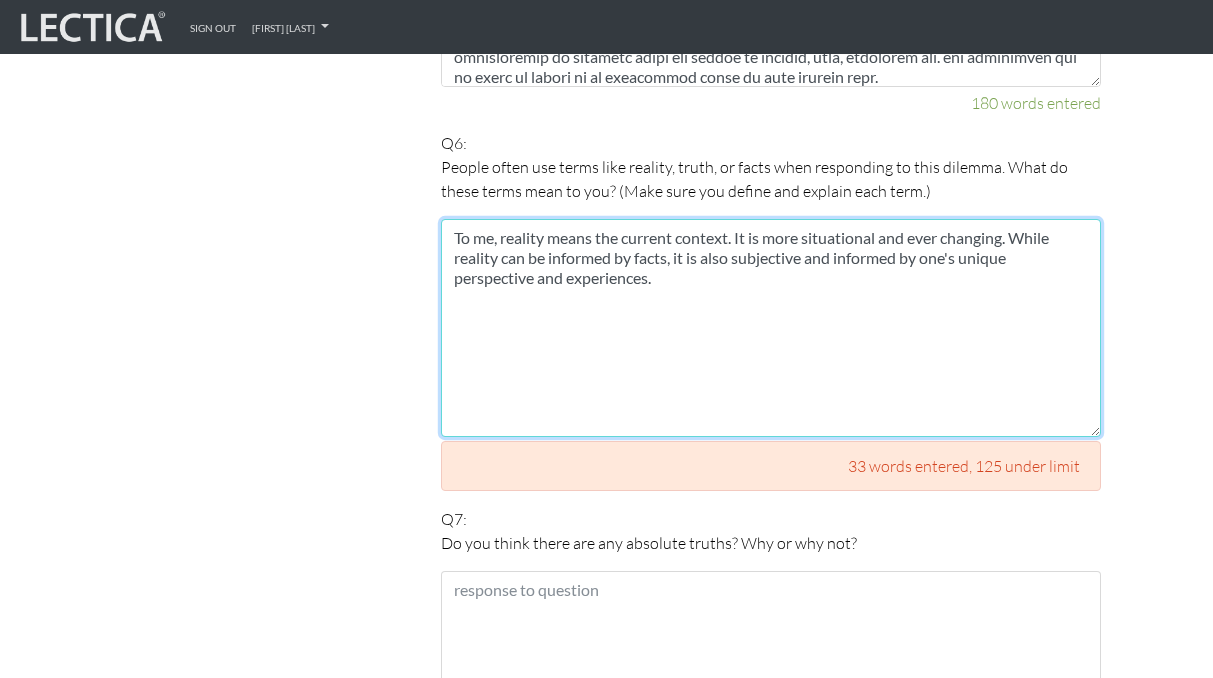 click on "To me, reality means the current context. It is more situational and ever changing. While reality can be informed by facts, it is also subjective and informed by one's unique perspective and experiences." at bounding box center (771, 328) 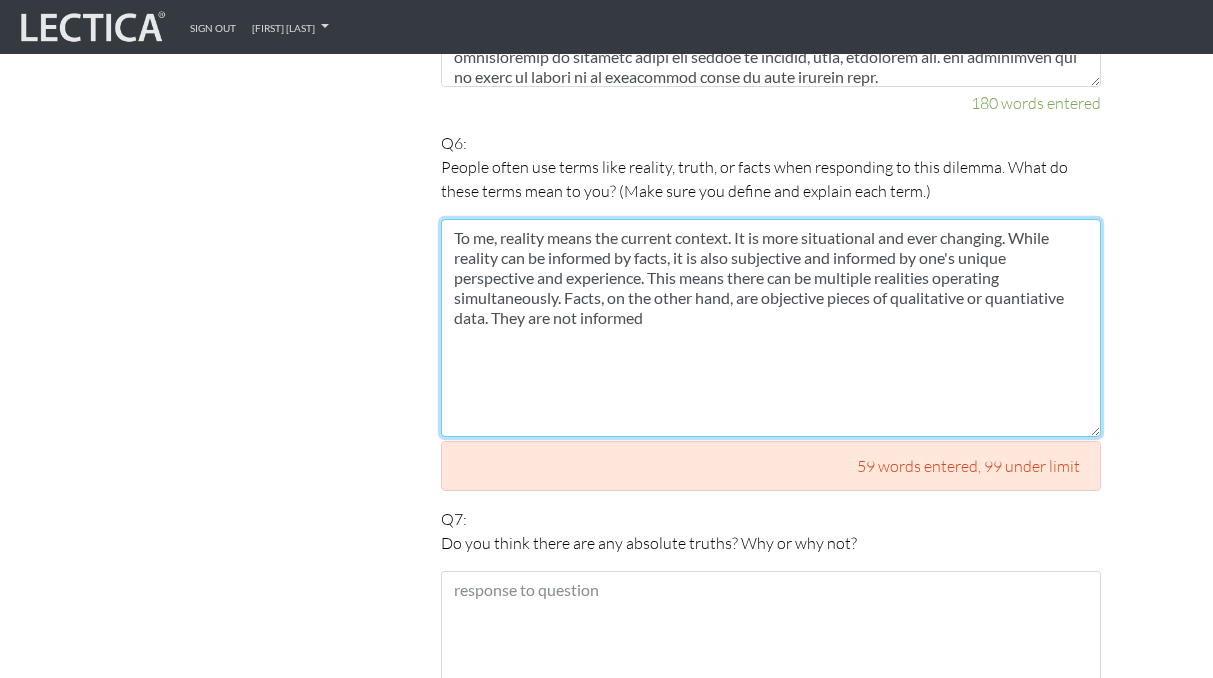 drag, startPoint x: 649, startPoint y: 296, endPoint x: 494, endPoint y: 301, distance: 155.08063 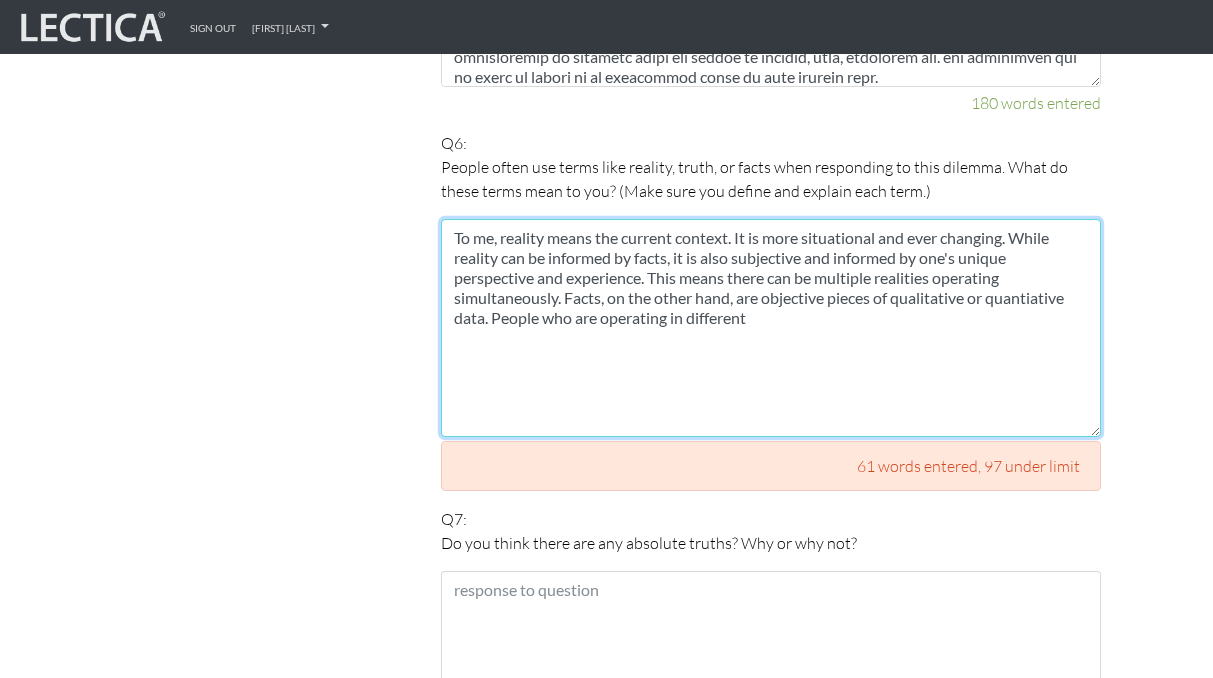click on "To me, reality means the current context. It is more situational and ever changing. While reality can be informed by facts, it is also subjective and informed by one's unique perspective and experience. This means there can be multiple realities operating simultaneously. Facts, on the other hand, are objective pieces of qualitative or quantiative data. People who are operating in different" at bounding box center [771, 328] 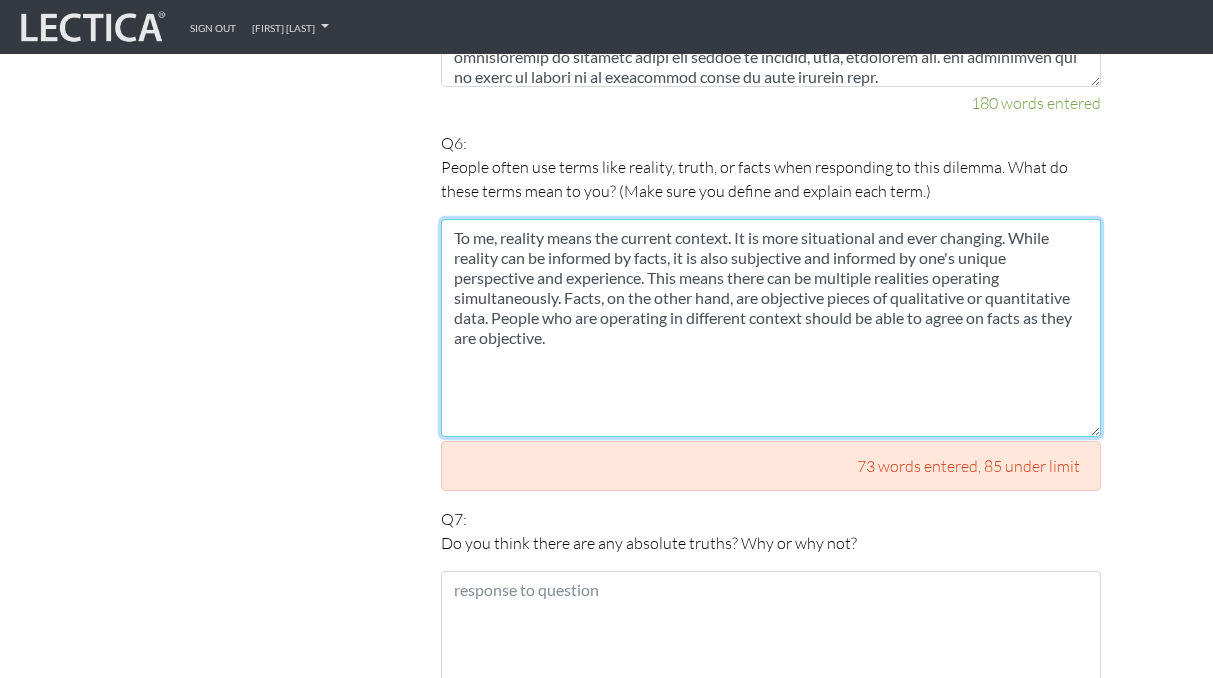 click on "To me, reality means the current context. It is more situational and ever changing. While reality can be informed by facts, it is also subjective and informed by one's unique perspective and experience. This means there can be multiple realities operating simultaneously. Facts, on the other hand, are objective pieces of qualitative or quantitative data. People who are operating in different context should be able to agree on facts as they are objective." at bounding box center (771, 328) 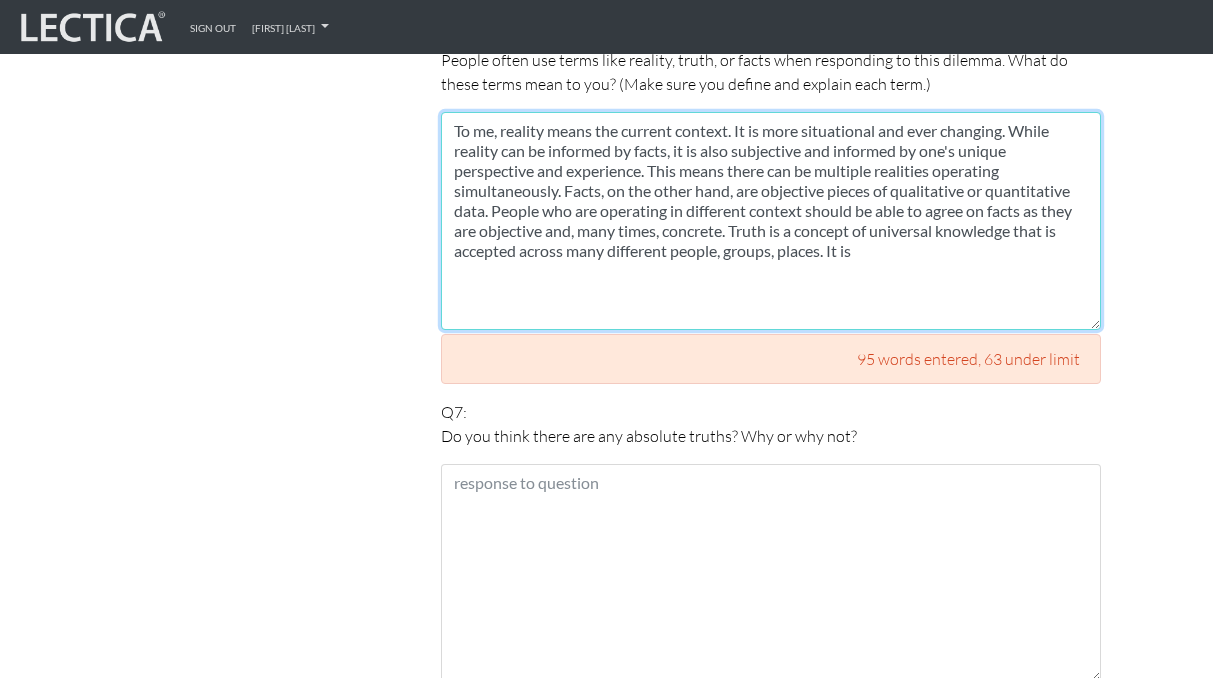 scroll, scrollTop: 2700, scrollLeft: 0, axis: vertical 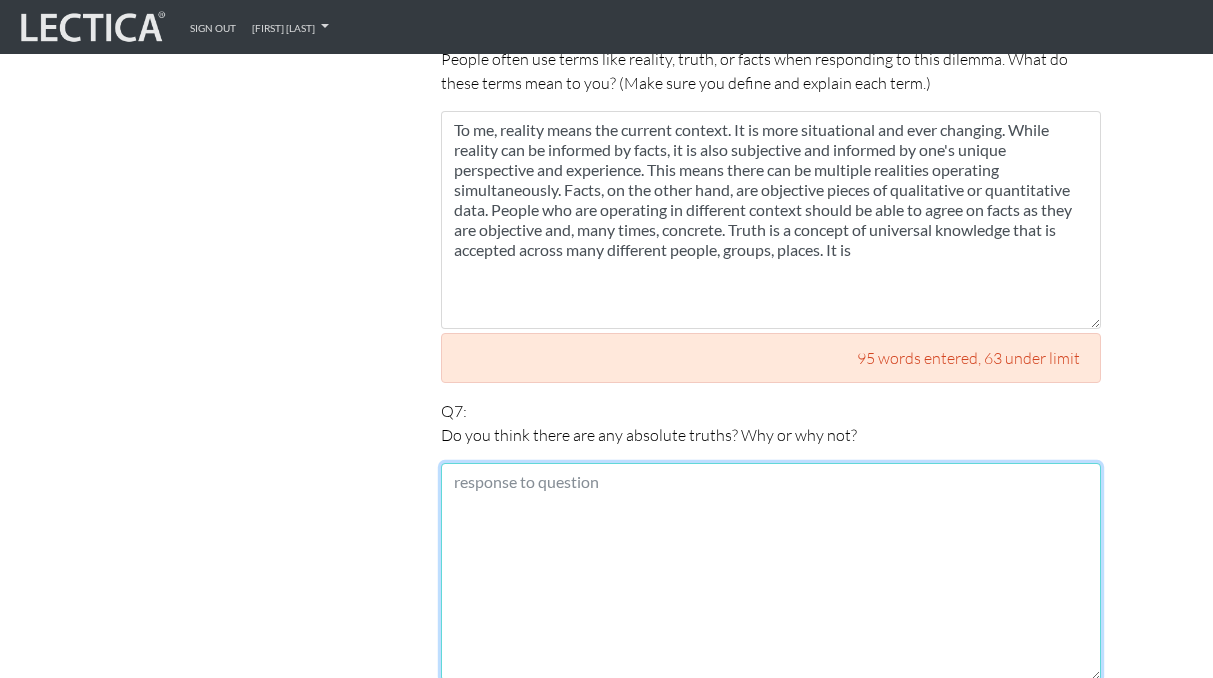 click at bounding box center (771, 572) 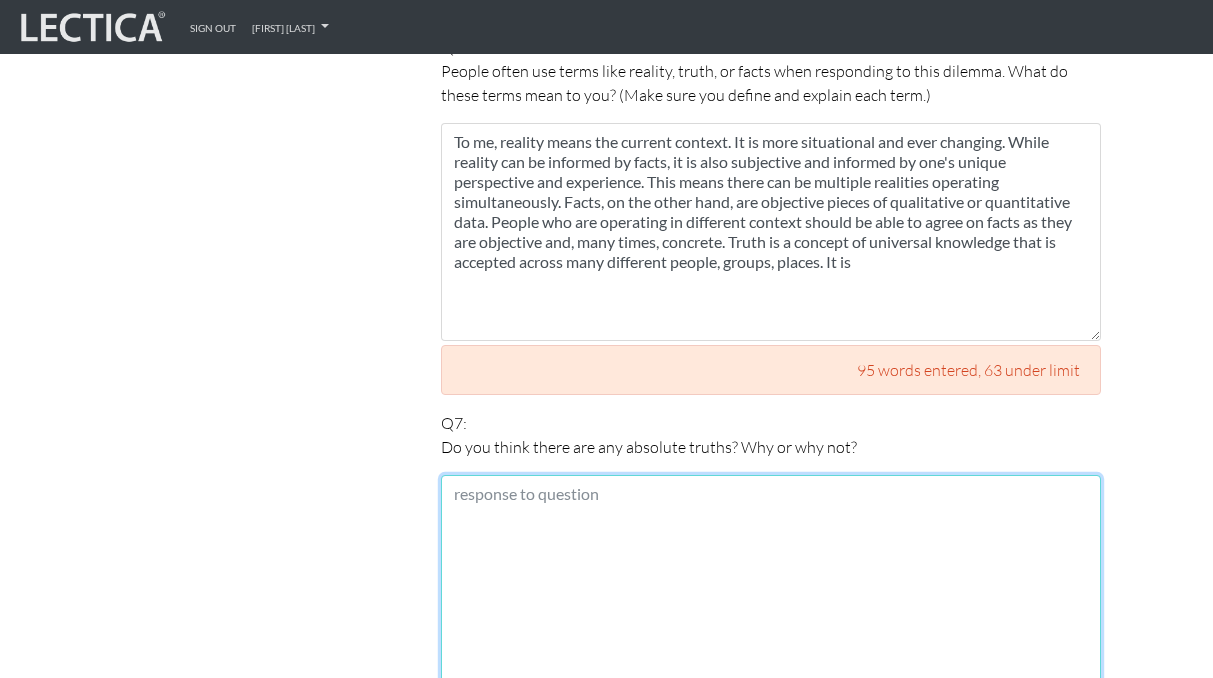scroll, scrollTop: 2685, scrollLeft: 0, axis: vertical 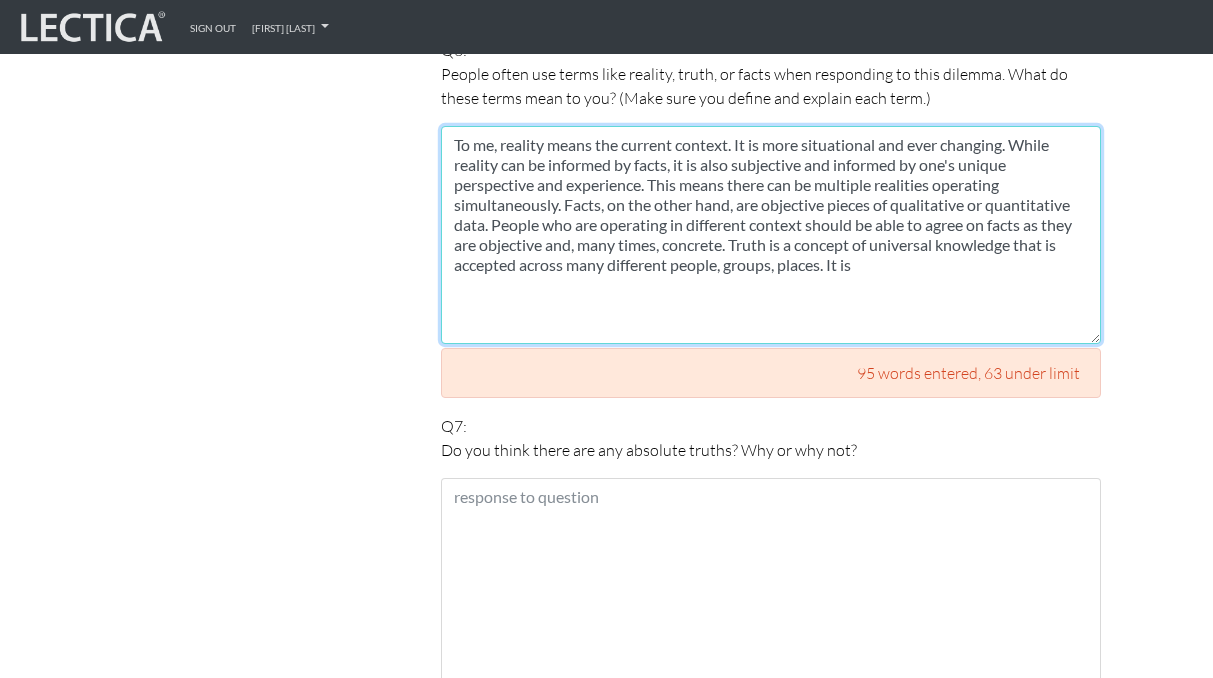 click on "To me, reality means the current context. It is more situational and ever changing. While reality can be informed by facts, it is also subjective and informed by one's unique perspective and experience. This means there can be multiple realities operating simultaneously. Facts, on the other hand, are objective pieces of qualitative or quantitative data. People who are operating in different context should be able to agree on facts as they are objective and, many times, concrete. Truth is a concept of universal knowledge that is accepted across many different people, groups, places. It is" at bounding box center [771, 235] 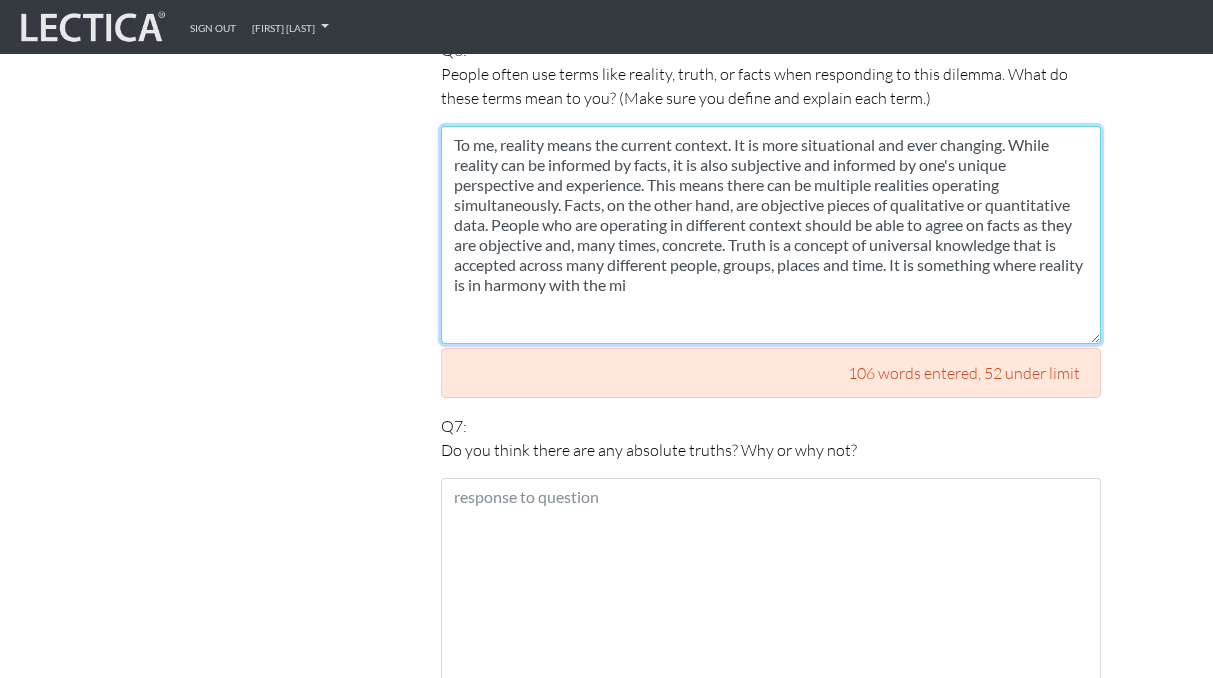 click on "To me, reality means the current context. It is more situational and ever changing. While reality can be informed by facts, it is also subjective and informed by one's unique perspective and experience. This means there can be multiple realities operating simultaneously. Facts, on the other hand, are objective pieces of qualitative or quantitative data. People who are operating in different context should be able to agree on facts as they are objective and, many times, concrete. Truth is a concept of universal knowledge that is accepted across many different people, groups, places and time. It is something where reality is in harmony with the mi" at bounding box center (771, 235) 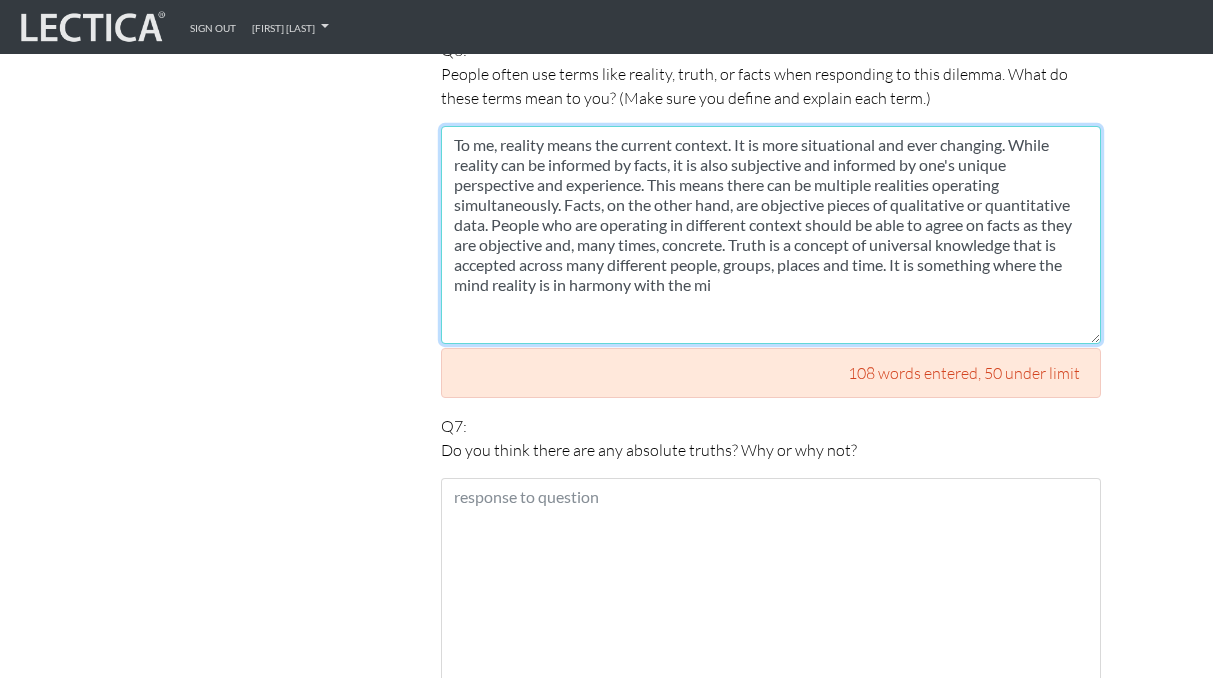 drag, startPoint x: 763, startPoint y: 260, endPoint x: 494, endPoint y: 263, distance: 269.01672 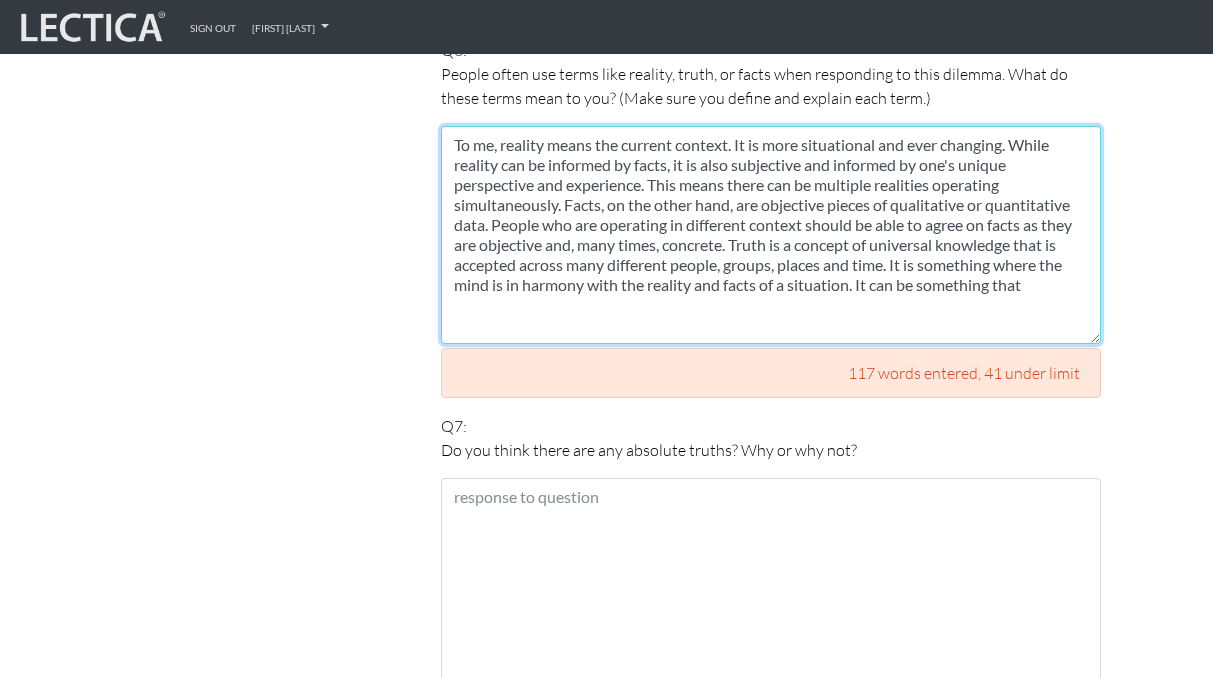 drag, startPoint x: 862, startPoint y: 257, endPoint x: 1029, endPoint y: 265, distance: 167.19151 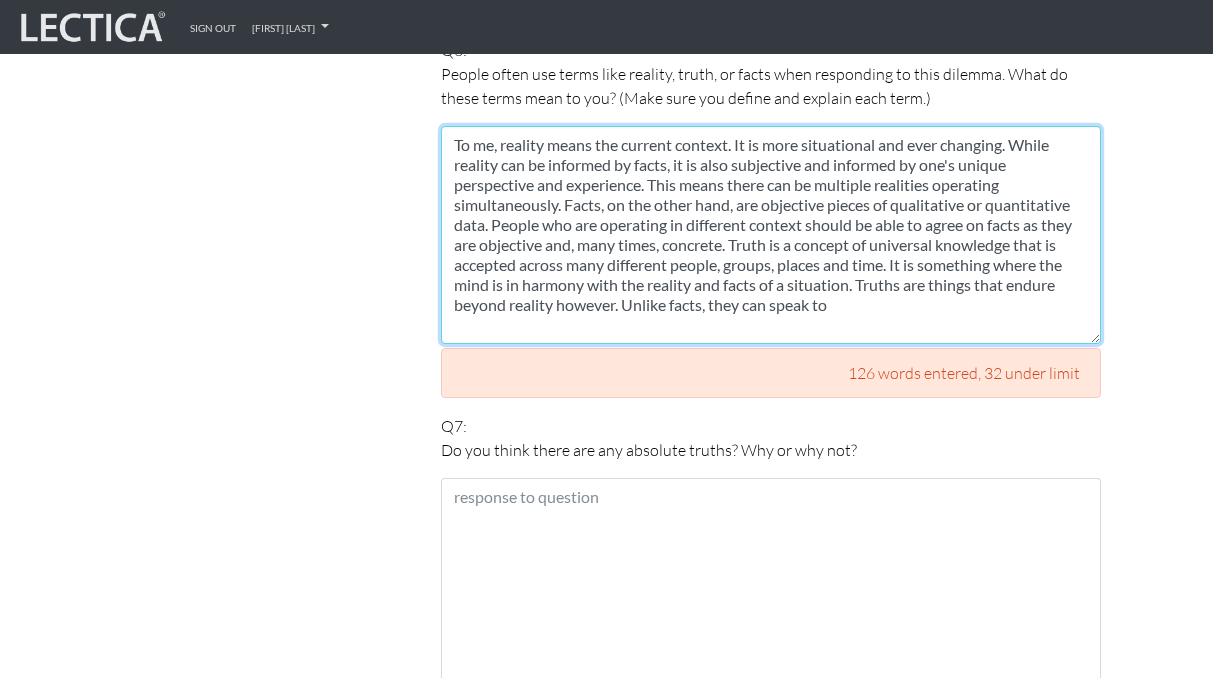 click on "To me, reality means the current context. It is more situational and ever changing. While reality can be informed by facts, it is also subjective and informed by one's unique perspective and experience. This means there can be multiple realities operating simultaneously. Facts, on the other hand, are objective pieces of qualitative or quantitative data. People who are operating in different context should be able to agree on facts as they are objective and, many times, concrete. Truth is a concept of universal knowledge that is accepted across many different people, groups, places and time. It is something where the mind is in harmony with the reality and facts of a situation. Truths are things that endure beyond reality however. Unlike facts, they can speak to" at bounding box center [771, 235] 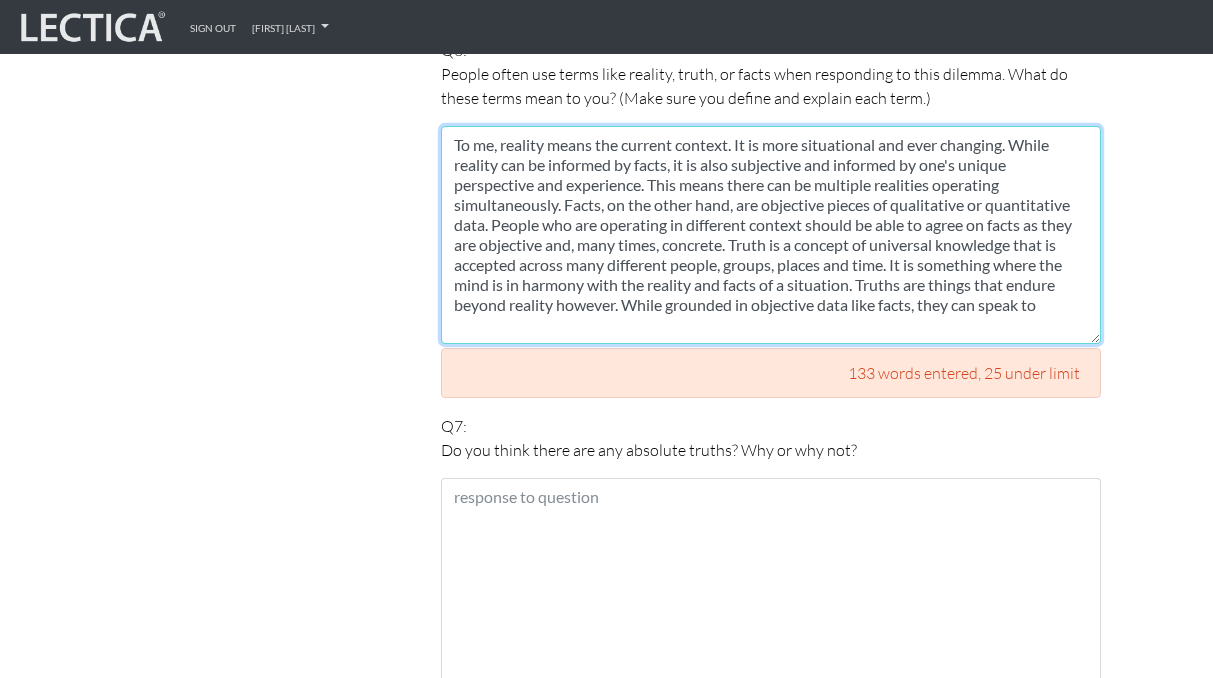 click on "To me, reality means the current context. It is more situational and ever changing. While reality can be informed by facts, it is also subjective and informed by one's unique perspective and experience. This means there can be multiple realities operating simultaneously. Facts, on the other hand, are objective pieces of qualitative or quantitative data. People who are operating in different context should be able to agree on facts as they are objective and, many times, concrete. Truth is a concept of universal knowledge that is accepted across many different people, groups, places and time. It is something where the mind is in harmony with the reality and facts of a situation. Truths are things that endure beyond reality however. While grounded in objective data like facts, they can speak to" at bounding box center [771, 235] 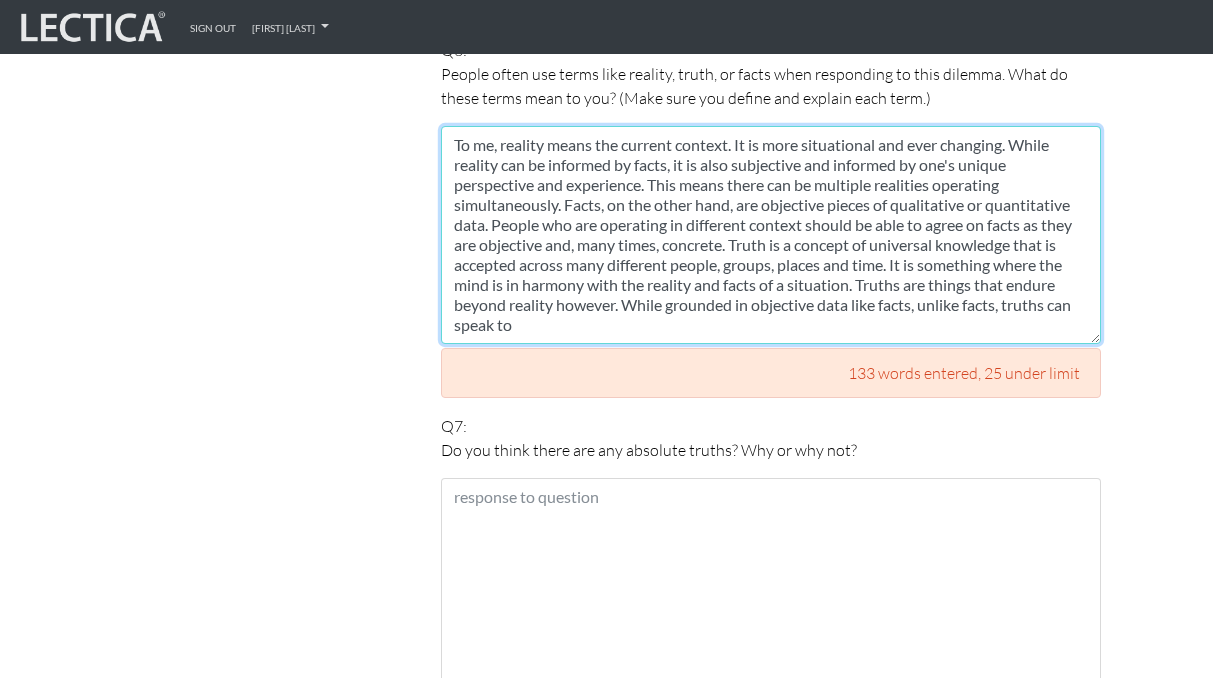 click on "To me, reality means the current context. It is more situational and ever changing. While reality can be informed by facts, it is also subjective and informed by one's unique perspective and experience. This means there can be multiple realities operating simultaneously. Facts, on the other hand, are objective pieces of qualitative or quantitative data. People who are operating in different context should be able to agree on facts as they are objective and, many times, concrete. Truth is a concept of universal knowledge that is accepted across many different people, groups, places and time. It is something where the mind is in harmony with the reality and facts of a situation. Truths are things that endure beyond reality however. While grounded in objective data like facts, unlike facts, truths can speak to" at bounding box center [771, 235] 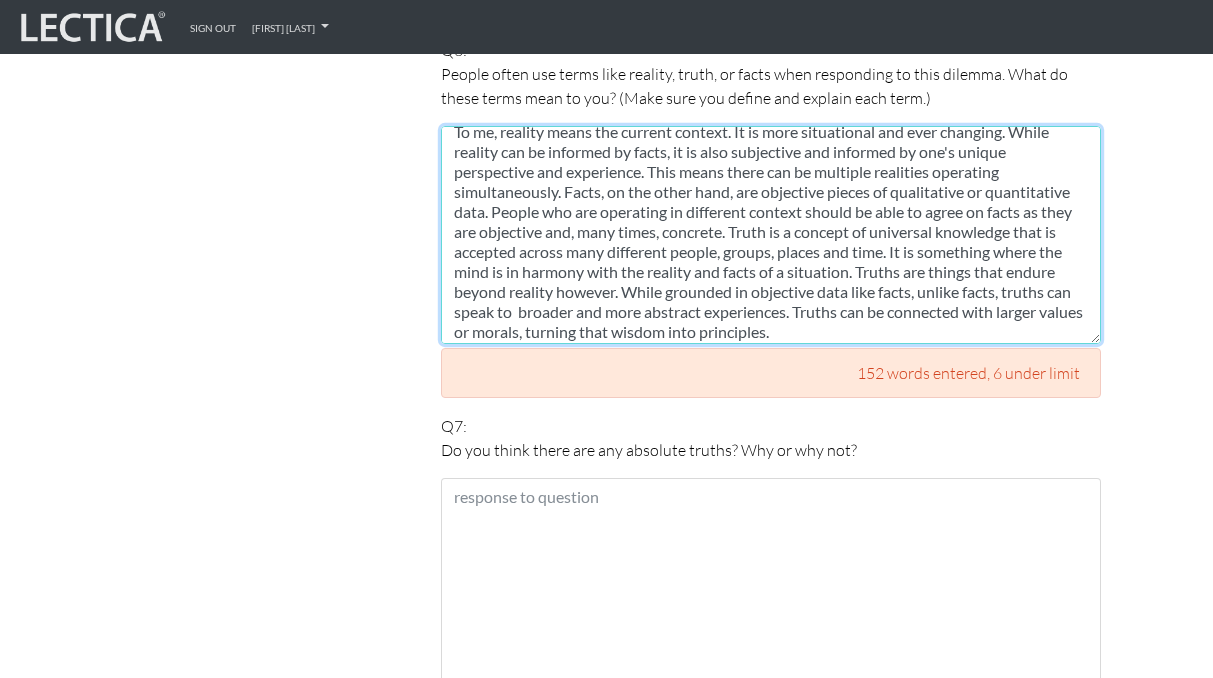 scroll, scrollTop: 19, scrollLeft: 0, axis: vertical 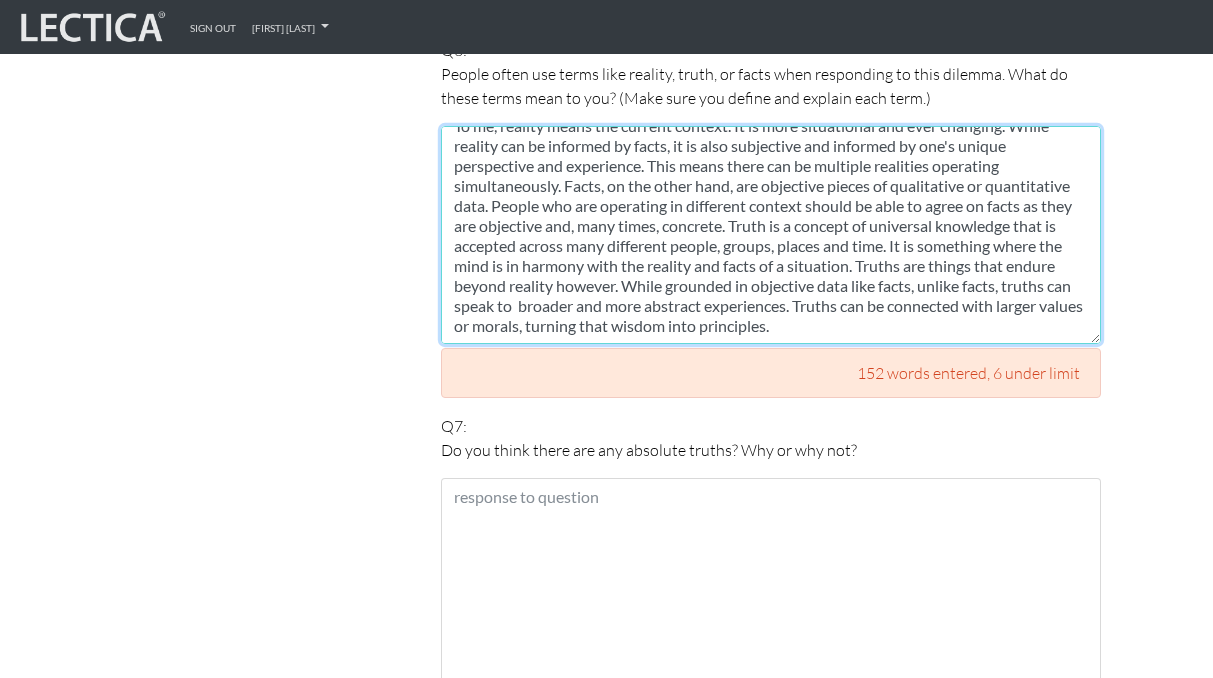 click on "To me, reality means the current context. It is more situational and ever changing. While reality can be informed by facts, it is also subjective and informed by one's unique perspective and experience. This means there can be multiple realities operating simultaneously. Facts, on the other hand, are objective pieces of qualitative or quantitative data. People who are operating in different context should be able to agree on facts as they are objective and, many times, concrete. Truth is a concept of universal knowledge that is accepted across many different people, groups, places and time. It is something where the mind is in harmony with the reality and facts of a situation. Truths are things that endure beyond reality however. While grounded in objective data like facts, unlike facts, truths can speak to  broader and more abstract experiences. Truths can be connected with larger values or morals, turning that wisdom into principles." at bounding box center (771, 235) 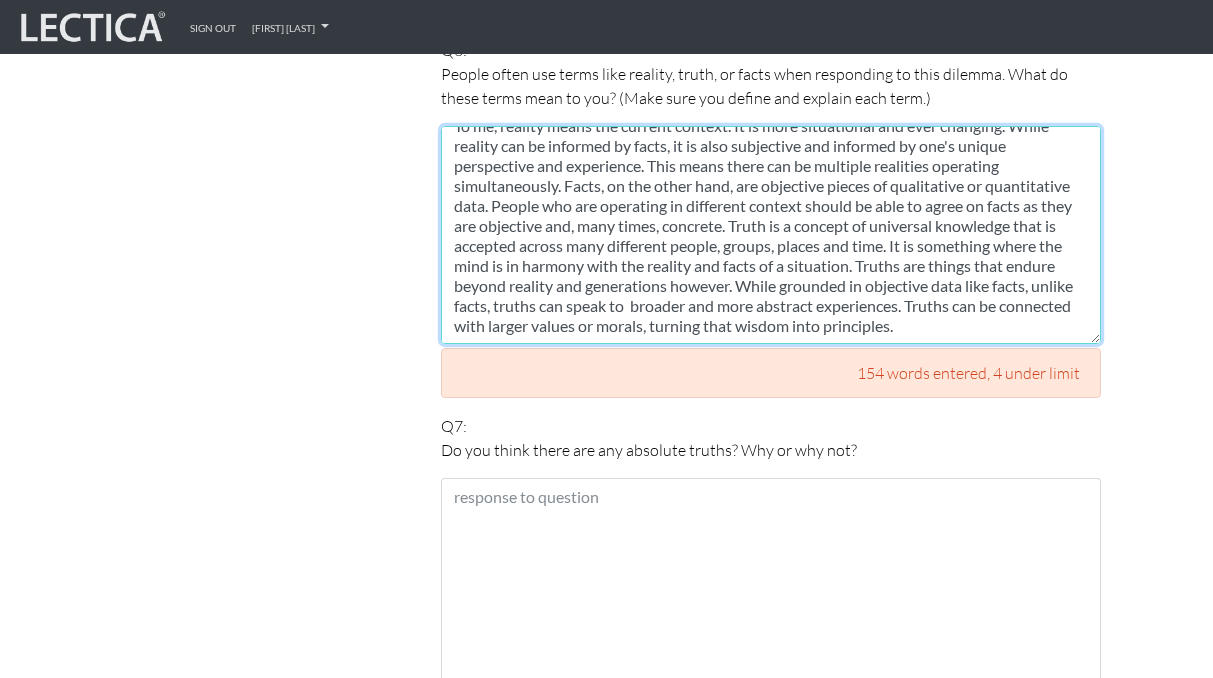 scroll, scrollTop: 0, scrollLeft: 0, axis: both 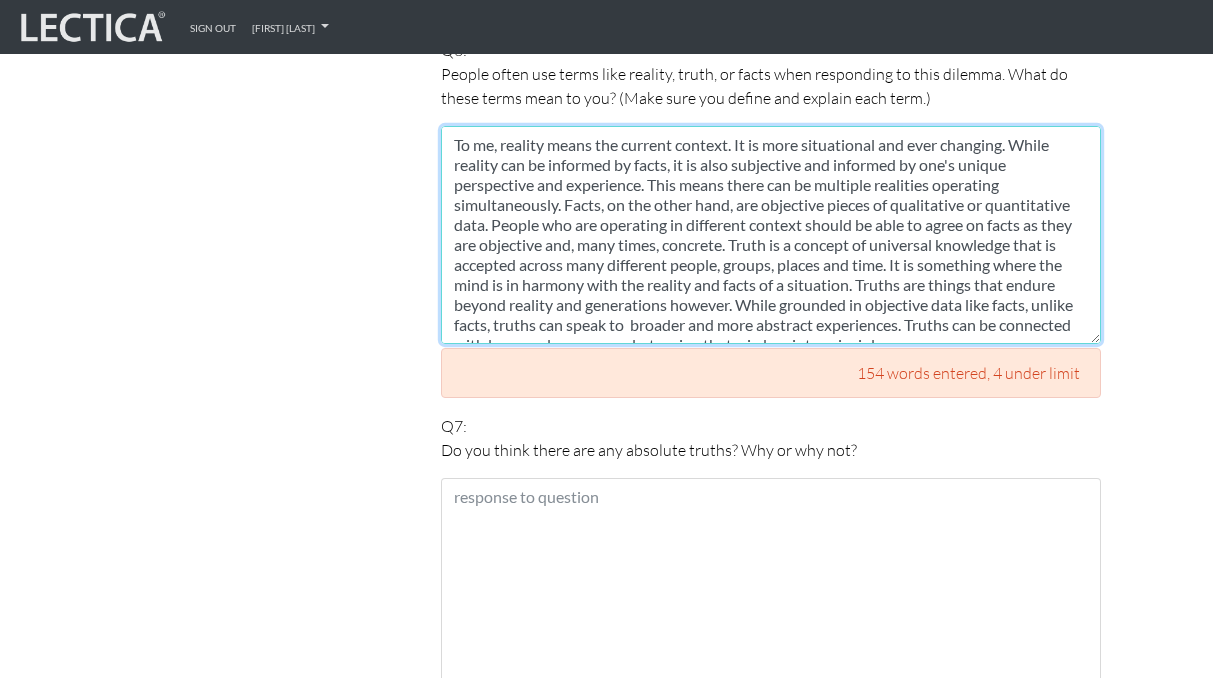 click on "To me, reality means the current context. It is more situational and ever changing. While reality can be informed by facts, it is also subjective and informed by one's unique perspective and experience. This means there can be multiple realities operating simultaneously. Facts, on the other hand, are objective pieces of qualitative or quantitative data. People who are operating in different context should be able to agree on facts as they are objective and, many times, concrete. Truth is a concept of universal knowledge that is accepted across many different people, groups, places and time. It is something where the mind is in harmony with the reality and facts of a situation. Truths are things that endure beyond reality and generations however. While grounded in objective data like facts, unlike facts, truths can speak to  broader and more abstract experiences. Truths can be connected with larger values or morals, turning that wisdom into principles." at bounding box center (771, 235) 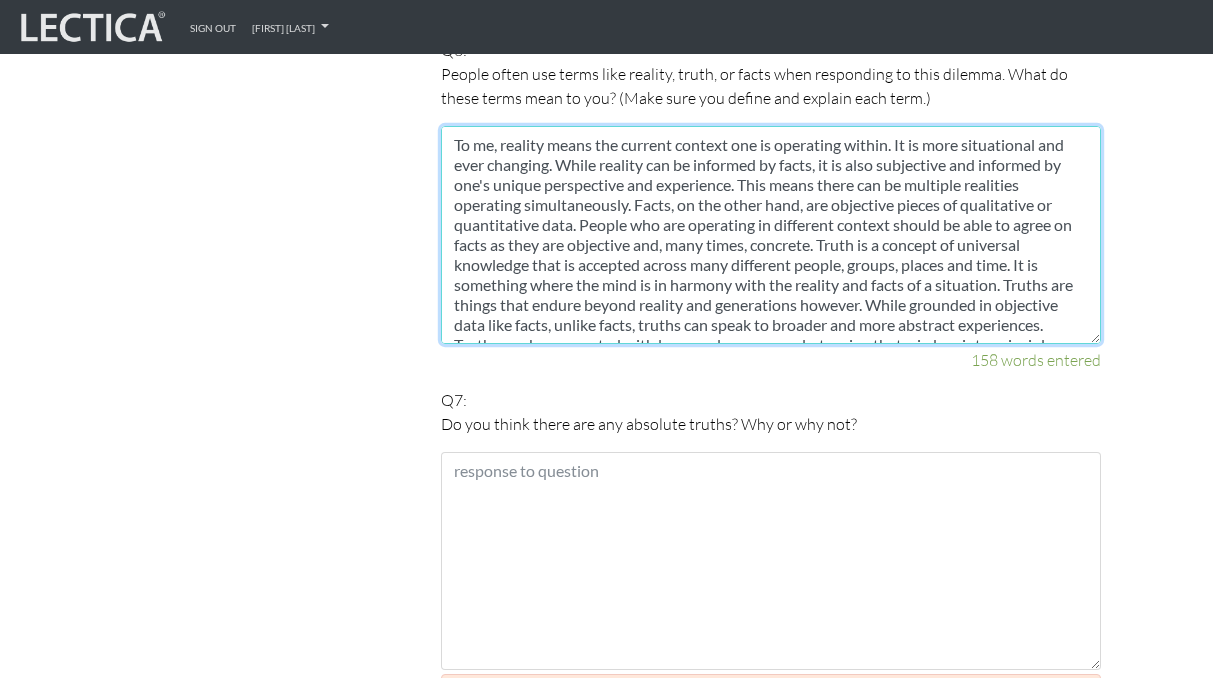 scroll, scrollTop: 20, scrollLeft: 0, axis: vertical 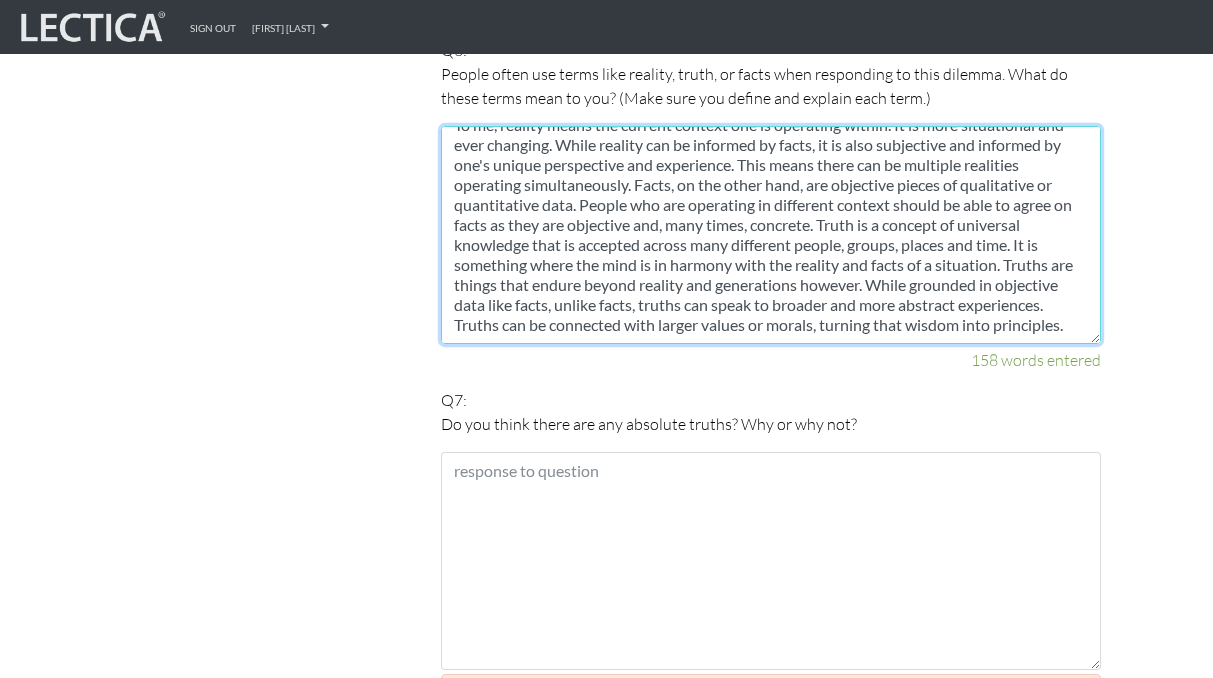 type on "To me, reality means the current context one is operating within. It is more situational and ever changing. While reality can be informed by facts, it is also subjective and informed by one's unique perspective and experience. This means there can be multiple realities operating simultaneously. Facts, on the other hand, are objective pieces of qualitative or quantitative data. People who are operating in different context should be able to agree on facts as they are objective and, many times, concrete. Truth is a concept of universal knowledge that is accepted across many different people, groups, places and time. It is something where the mind is in harmony with the reality and facts of a situation. Truths are things that endure beyond reality and generations however. While grounded in objective data like facts, unlike facts, truths can speak to broader and more abstract experiences. Truths can be connected with larger values or morals, turning that wisdom into principles." 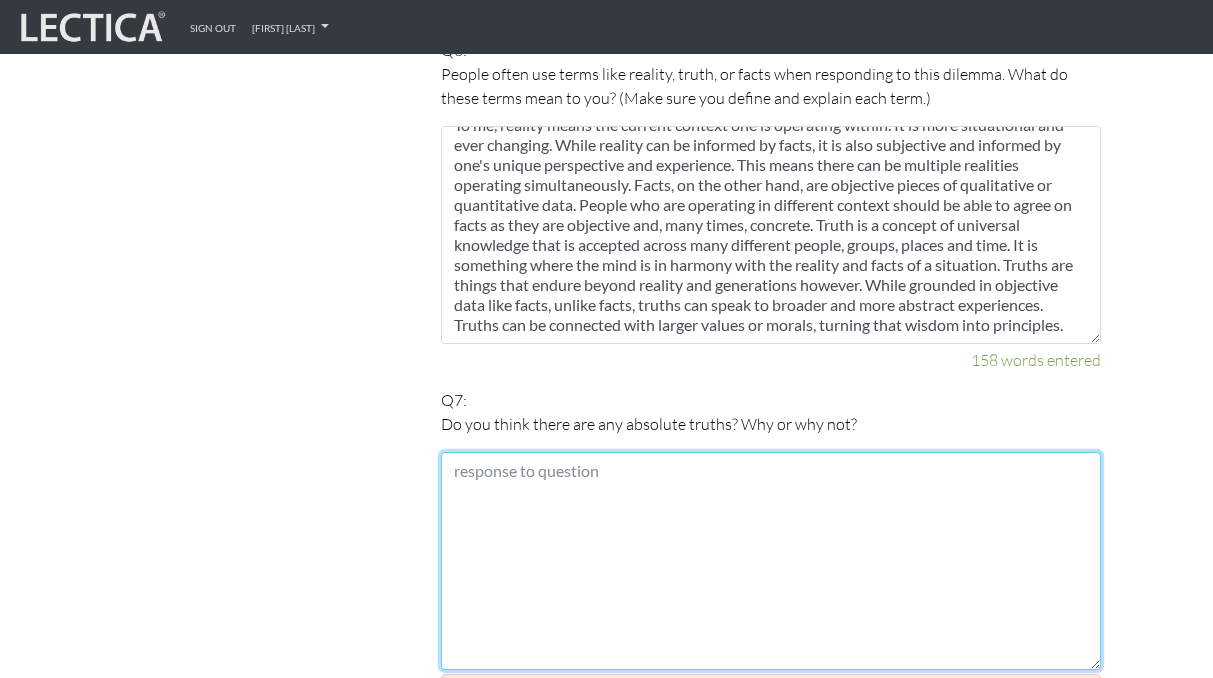 click at bounding box center (771, 561) 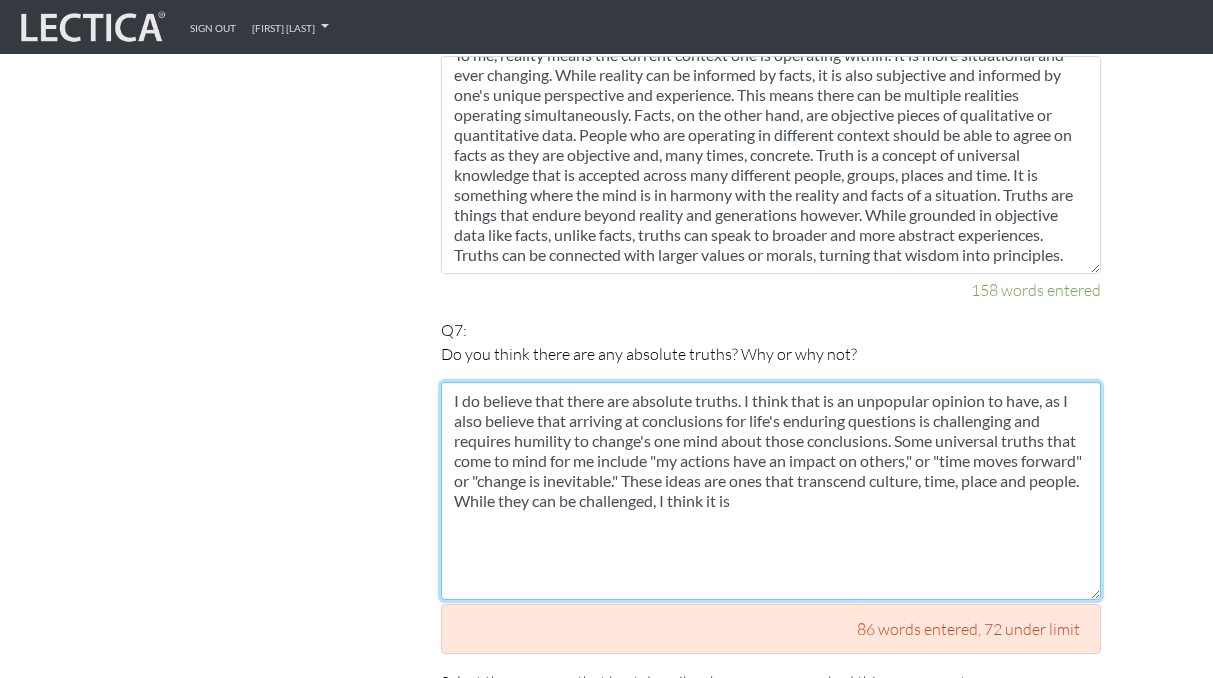 scroll, scrollTop: 2786, scrollLeft: 0, axis: vertical 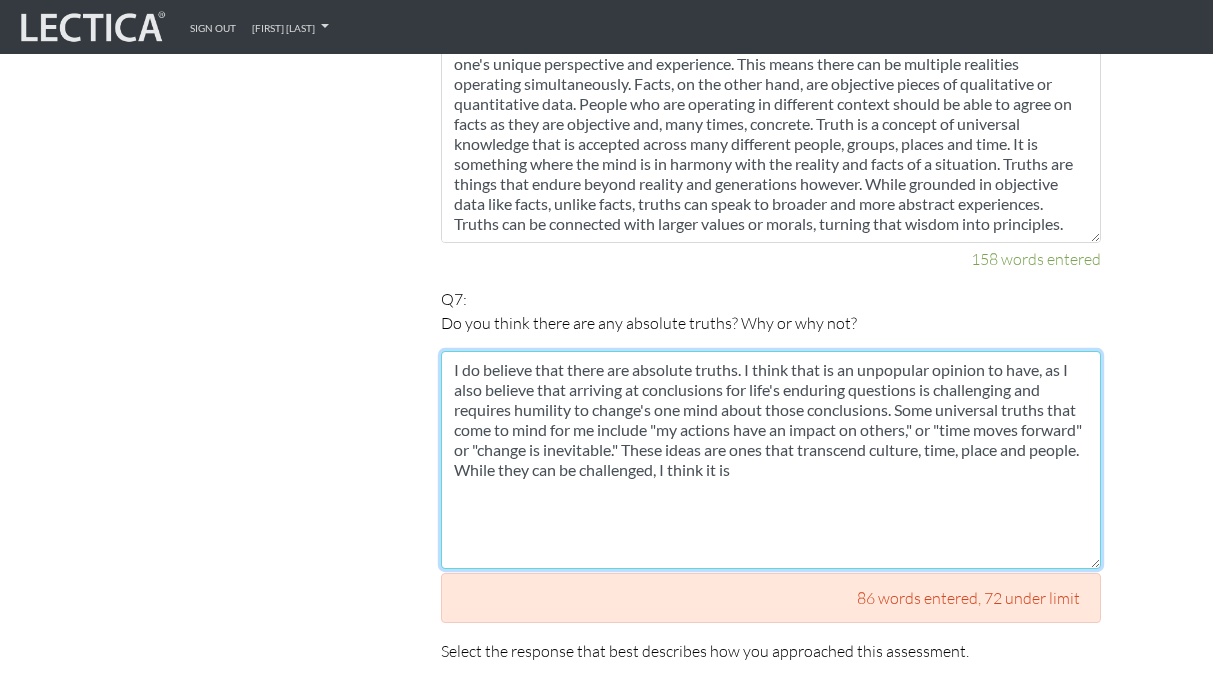 drag, startPoint x: 829, startPoint y: 452, endPoint x: 748, endPoint y: 448, distance: 81.09871 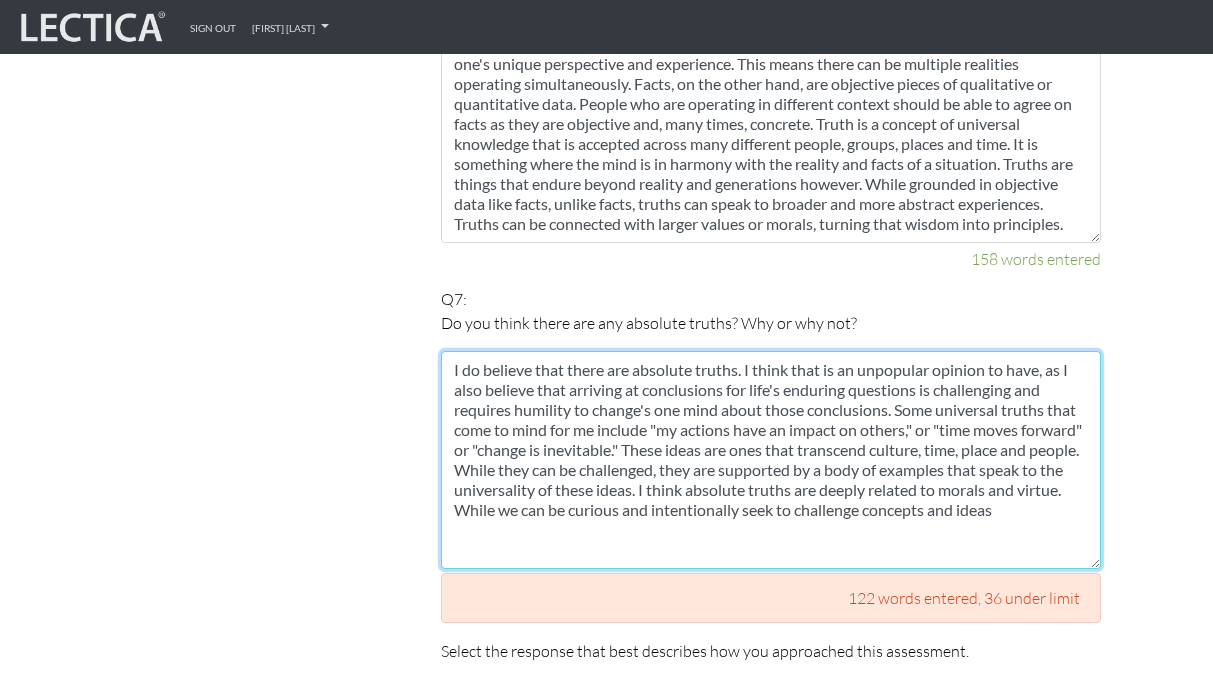 drag, startPoint x: 536, startPoint y: 488, endPoint x: 1095, endPoint y: 496, distance: 559.05725 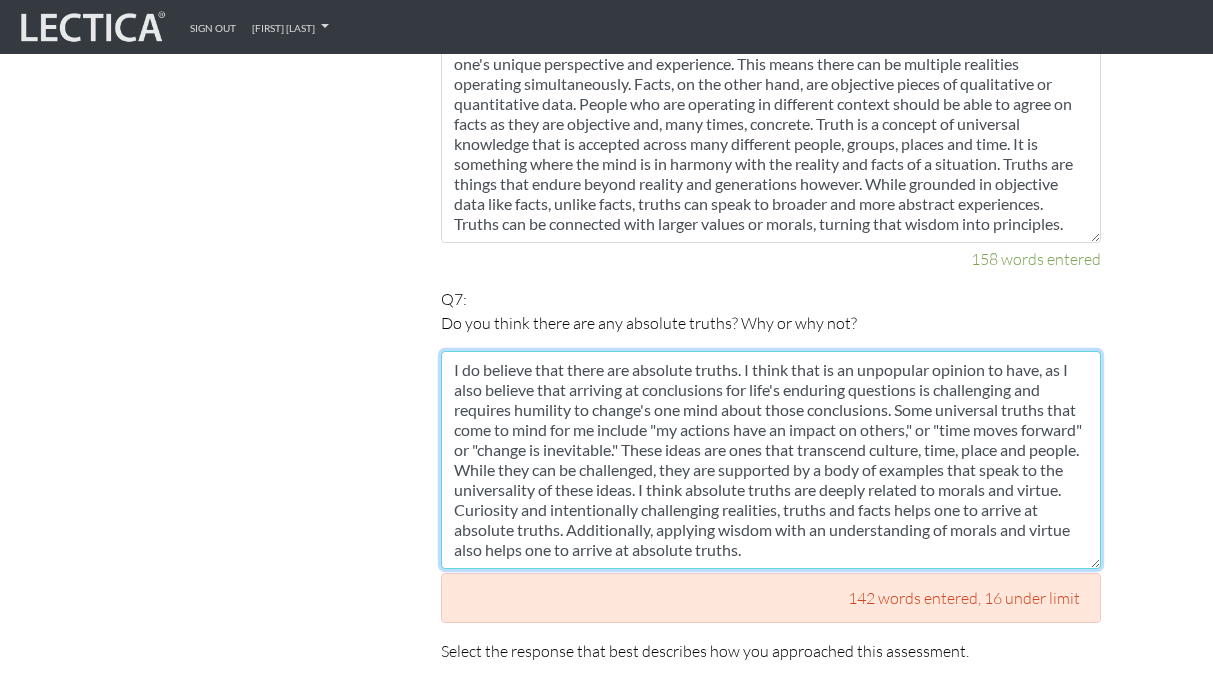 click on "I do believe that there are absolute truths. I think that is an unpopular opinion to have, as I also believe that arriving at conclusions for life's enduring questions is challenging and requires humility to change's one mind about those conclusions. Some universal truths that come to mind for me include "my actions have an impact on others," or "time moves forward" or "change is inevitable." These ideas are ones that transcend culture, time, place and people. While they can be challenged, they are supported by a body of examples that speak to the universality of these ideas. I think absolute truths are deeply related to morals and virtue. Curiosity and intentionally challenging realities, truths and facts helps one to arrive at absolute truths. Additionally, applying wisdom with an understanding of morals and virtue also helps one to arrive at absolute truths." at bounding box center [771, 460] 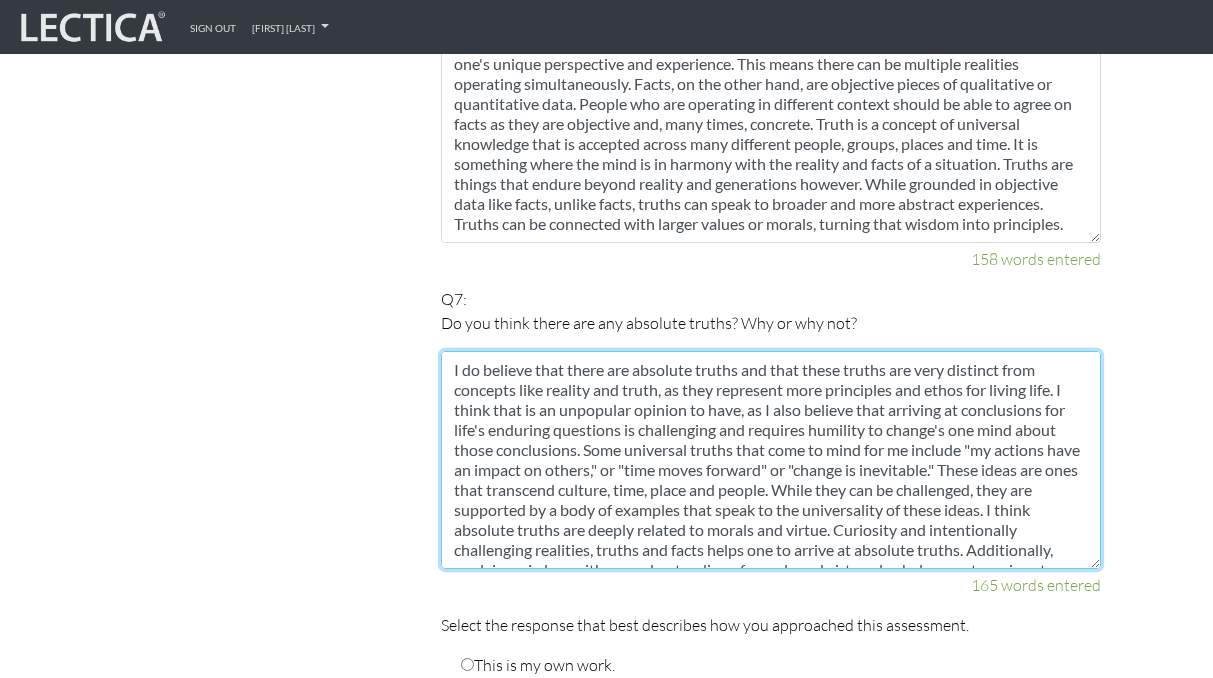 scroll, scrollTop: 40, scrollLeft: 0, axis: vertical 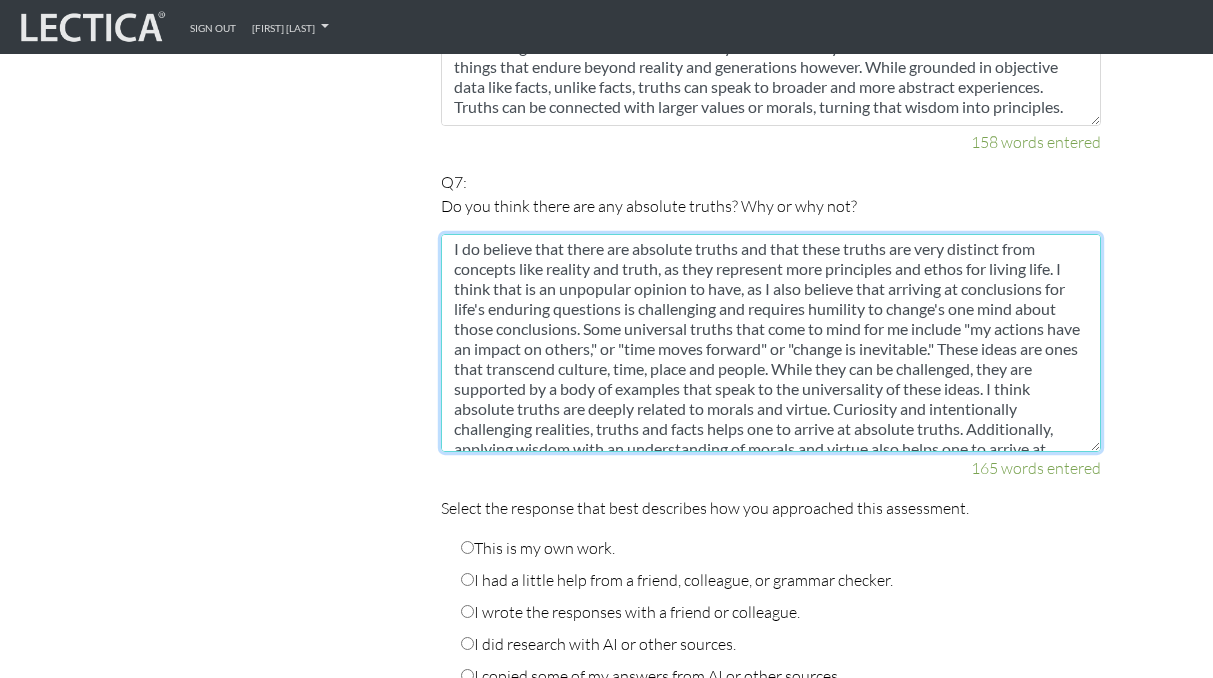 type on "I do believe that there are absolute truths and that these truths are very distinct from concepts like reality and truth, as they represent more principles and ethos for living life. I think that is an unpopular opinion to have, as I also believe that arriving at conclusions for life's enduring questions is challenging and requires humility to change's one mind about those conclusions. Some universal truths that come to mind for me include "my actions have an impact on others," or "time moves forward" or "change is inevitable." These ideas are ones that transcend culture, time, place and people. While they can be challenged, they are supported by a body of examples that speak to the universality of these ideas. I think absolute truths are deeply related to morals and virtue. Curiosity and intentionally challenging realities, truths and facts helps one to arrive at absolute truths. Additionally, applying wisdom with an understanding of morals and virtue also helps one to arrive at absolute truths." 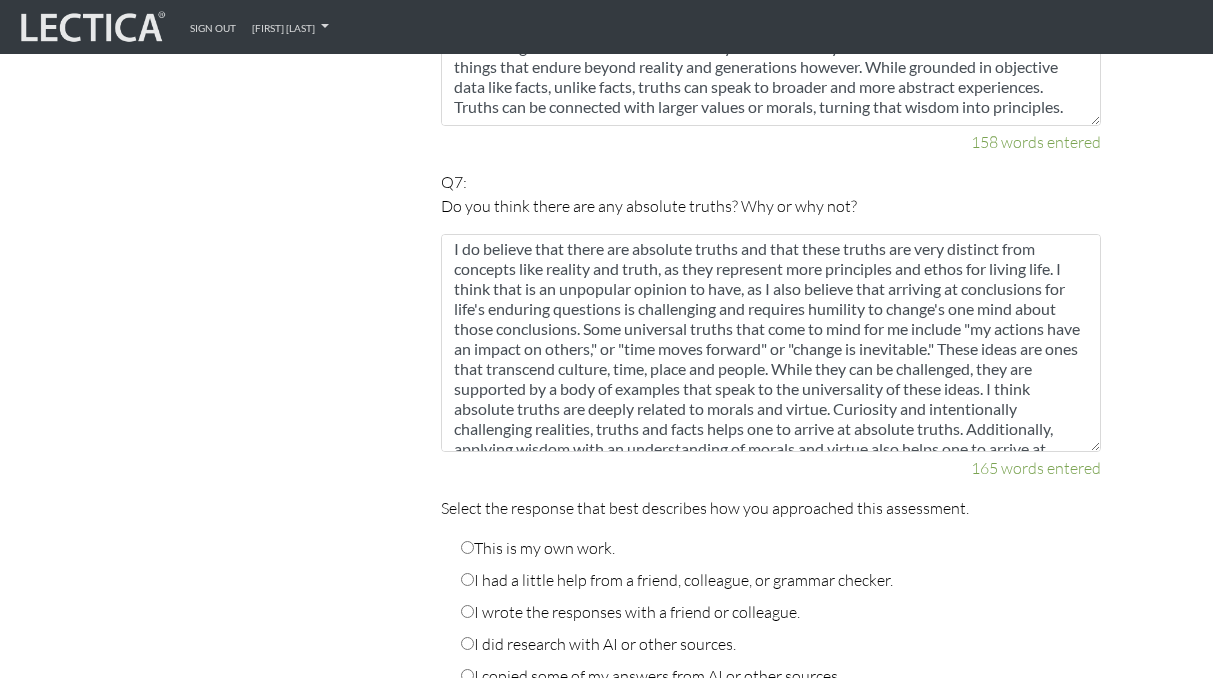 click on "This is my own work." at bounding box center (538, 548) 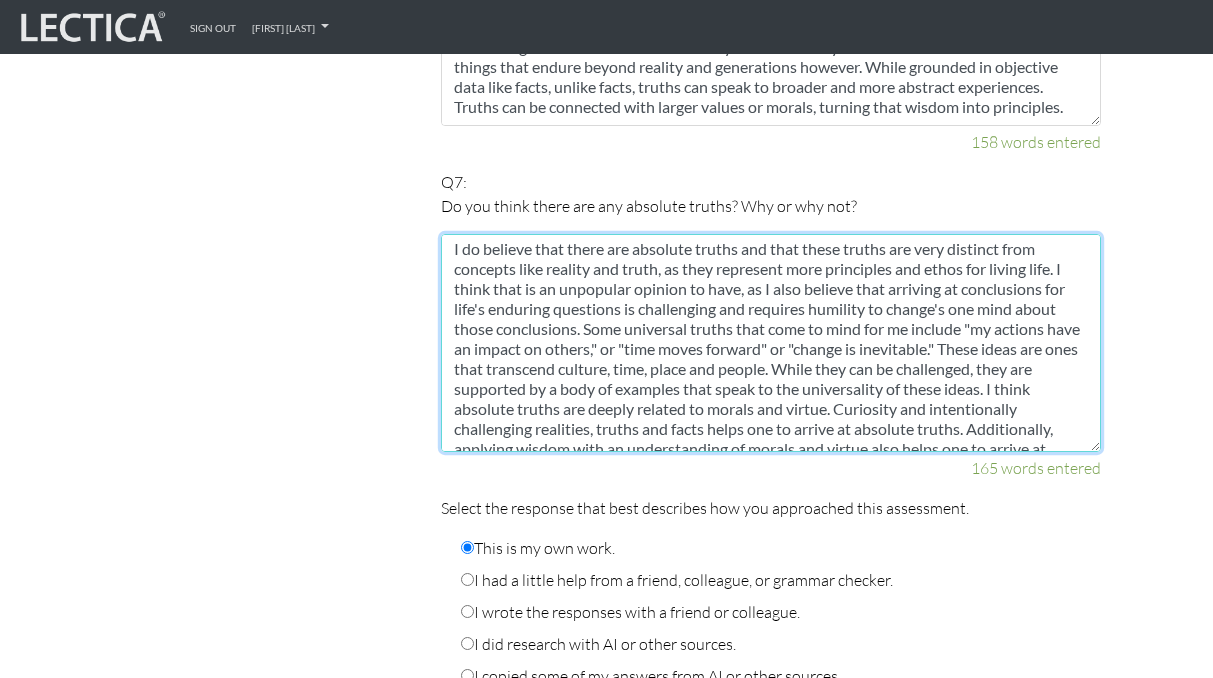 click on "I do believe that there are absolute truths and that these truths are very distinct from concepts like reality and truth, as they represent more principles and ethos for living life. I think that is an unpopular opinion to have, as I also believe that arriving at conclusions for life's enduring questions is challenging and requires humility to change's one mind about those conclusions. Some universal truths that come to mind for me include "my actions have an impact on others," or "time moves forward" or "change is inevitable." These ideas are ones that transcend culture, time, place and people. While they can be challenged, they are supported by a body of examples that speak to the universality of these ideas. I think absolute truths are deeply related to morals and virtue. Curiosity and intentionally challenging realities, truths and facts helps one to arrive at absolute truths. Additionally, applying wisdom with an understanding of morals and virtue also helps one to arrive at absolute truths." at bounding box center (771, 343) 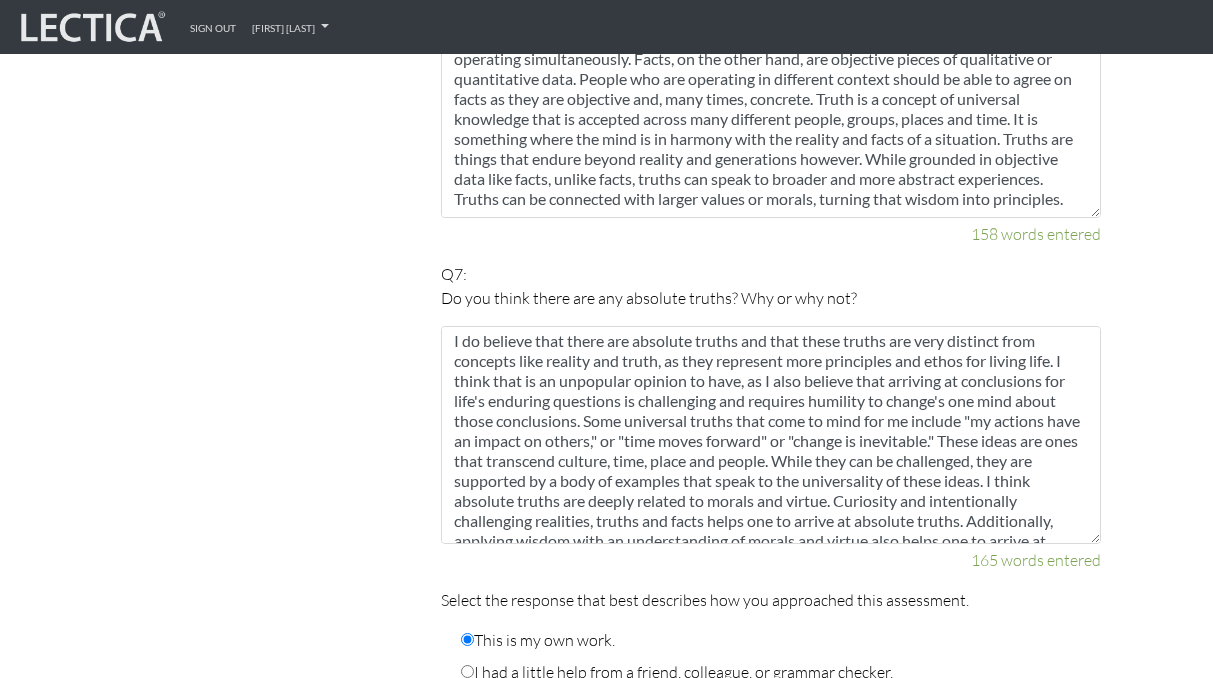 scroll, scrollTop: 2781, scrollLeft: 0, axis: vertical 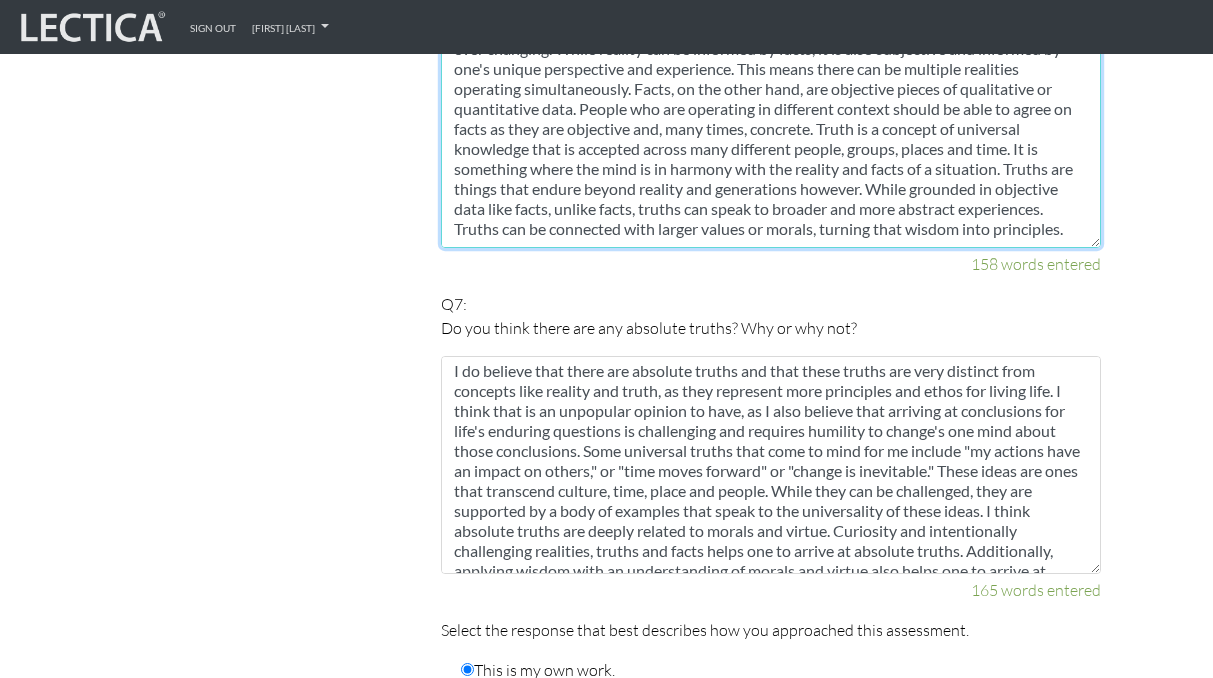 click on "To me, reality means the current context one is operating within. It is more situational and ever changing. While reality can be informed by facts, it is also subjective and informed by one's unique perspective and experience. This means there can be multiple realities operating simultaneously. Facts, on the other hand, are objective pieces of qualitative or quantitative data. People who are operating in different context should be able to agree on facts as they are objective and, many times, concrete. Truth is a concept of universal knowledge that is accepted across many different people, groups, places and time. It is something where the mind is in harmony with the reality and facts of a situation. Truths are things that endure beyond reality and generations however. While grounded in objective data like facts, unlike facts, truths can speak to broader and more abstract experiences. Truths can be connected with larger values or morals, turning that wisdom into principles." at bounding box center [771, 139] 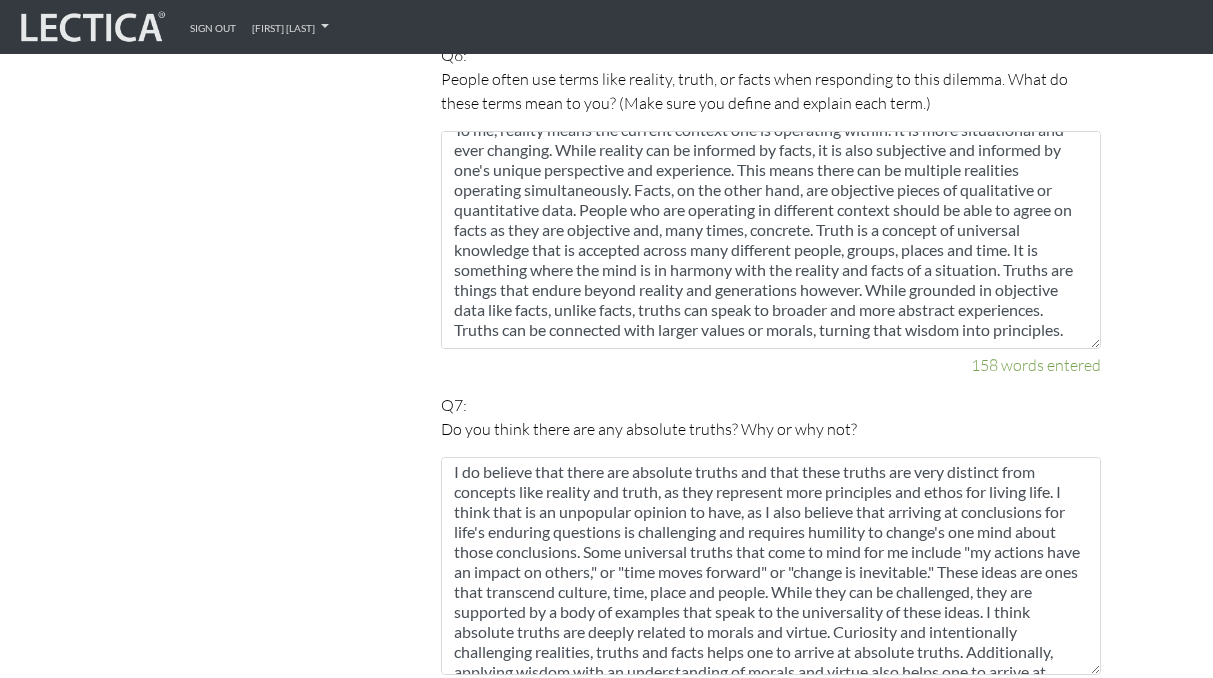scroll, scrollTop: 2670, scrollLeft: 0, axis: vertical 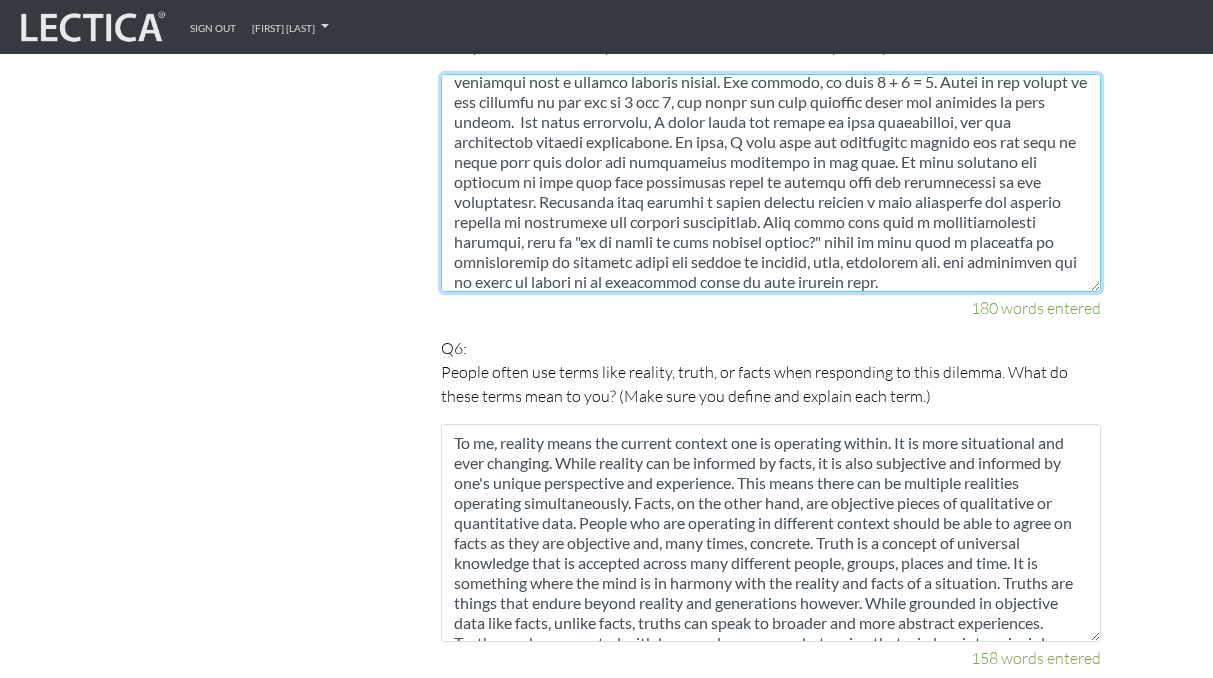 click at bounding box center [771, 183] 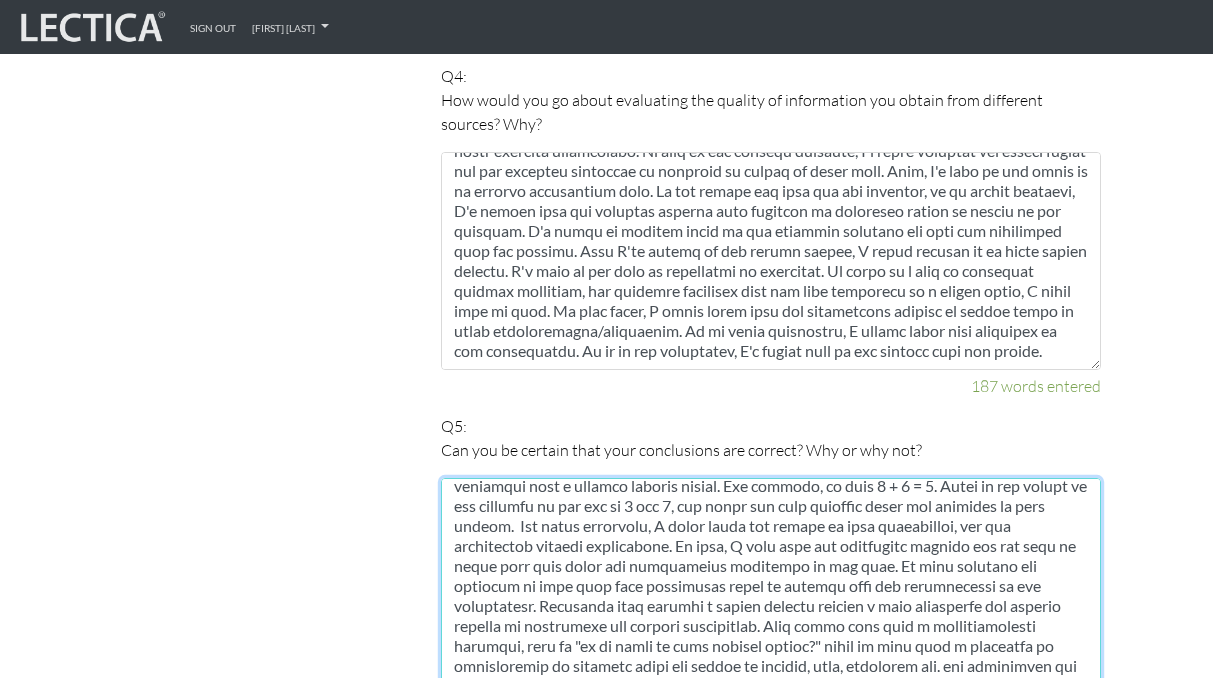 scroll, scrollTop: 1765, scrollLeft: 0, axis: vertical 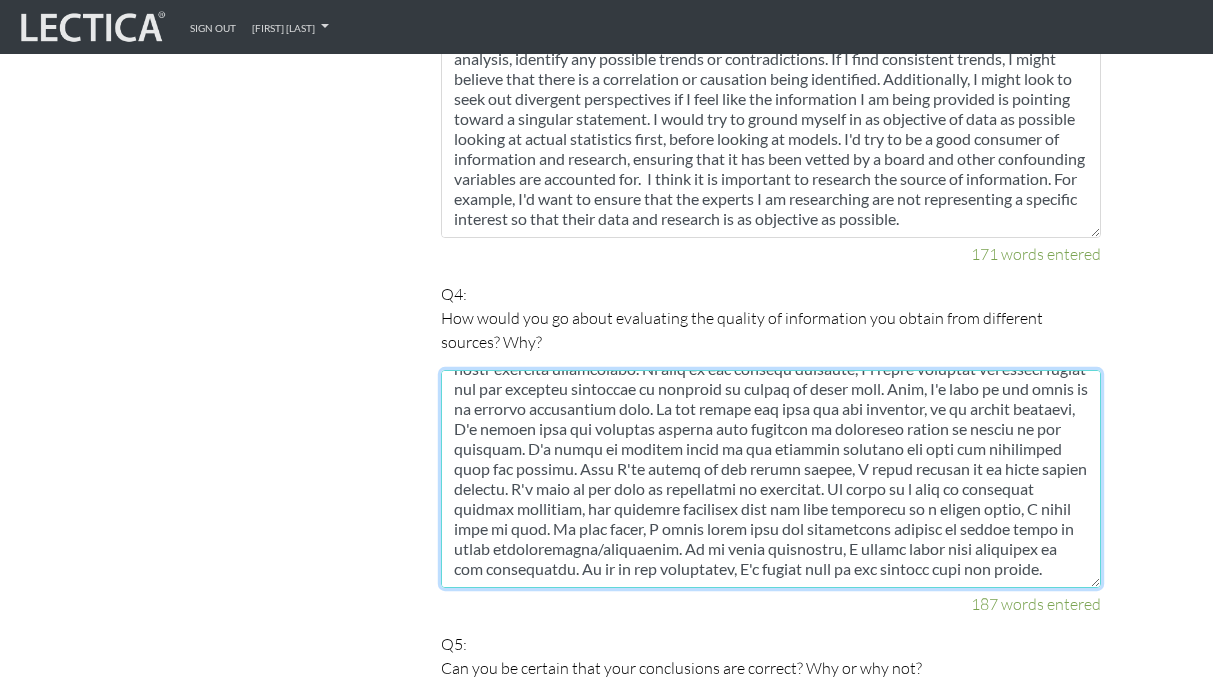 click at bounding box center [771, 479] 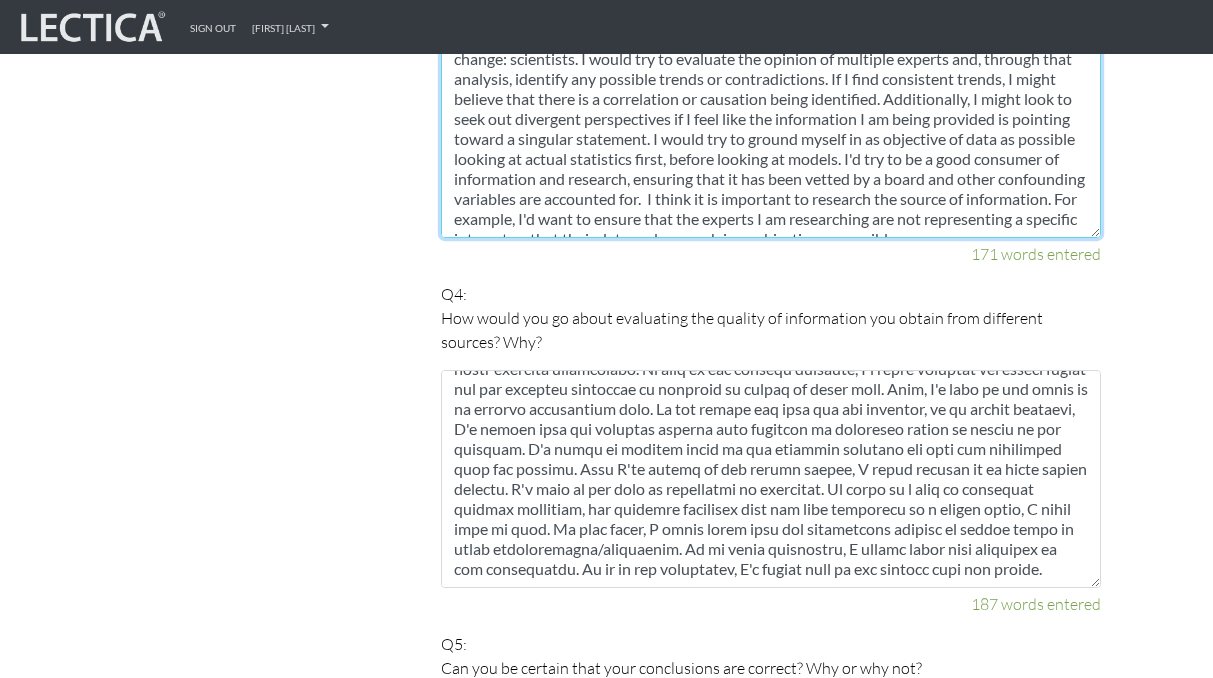 click on "To gather information about this, I would first look to those I believe to be experts on climate change: scientists. I would try to evaluate the opinion of multiple experts and, through that analysis, identify any possible trends or contradictions. If I find consistent trends, I might believe that there is a correlation or causation being identified. Additionally, I might look to seek out divergent perspectives if I feel like the information I am being provided is pointing toward a singular statement. I would try to ground myself in as objective of data as possible looking at actual statistics first, before looking at models. I'd try to be a good consumer of information and research, ensuring that it has been vetted by a board and other confounding variables are accounted for.  I think it is important to research the source of information. For example, I'd want to ensure that the experts I am researching are not representing a specific interest so that their data and research is as objective as possible." at bounding box center (771, 129) 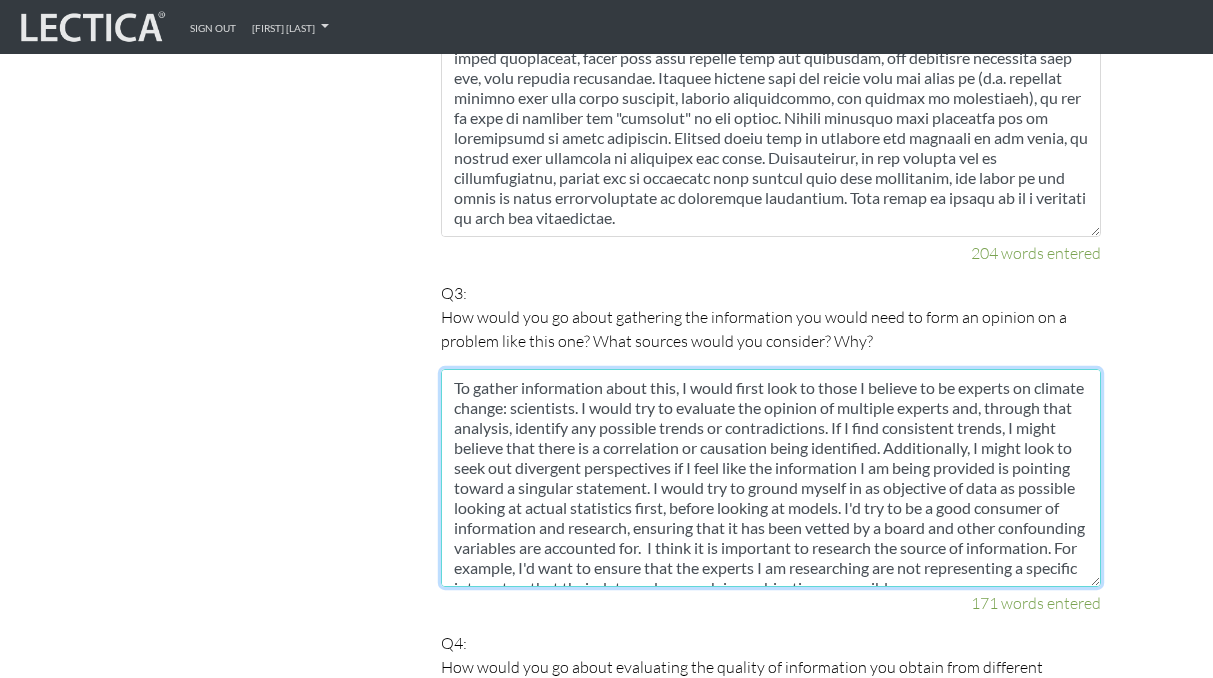 scroll, scrollTop: 1247, scrollLeft: 0, axis: vertical 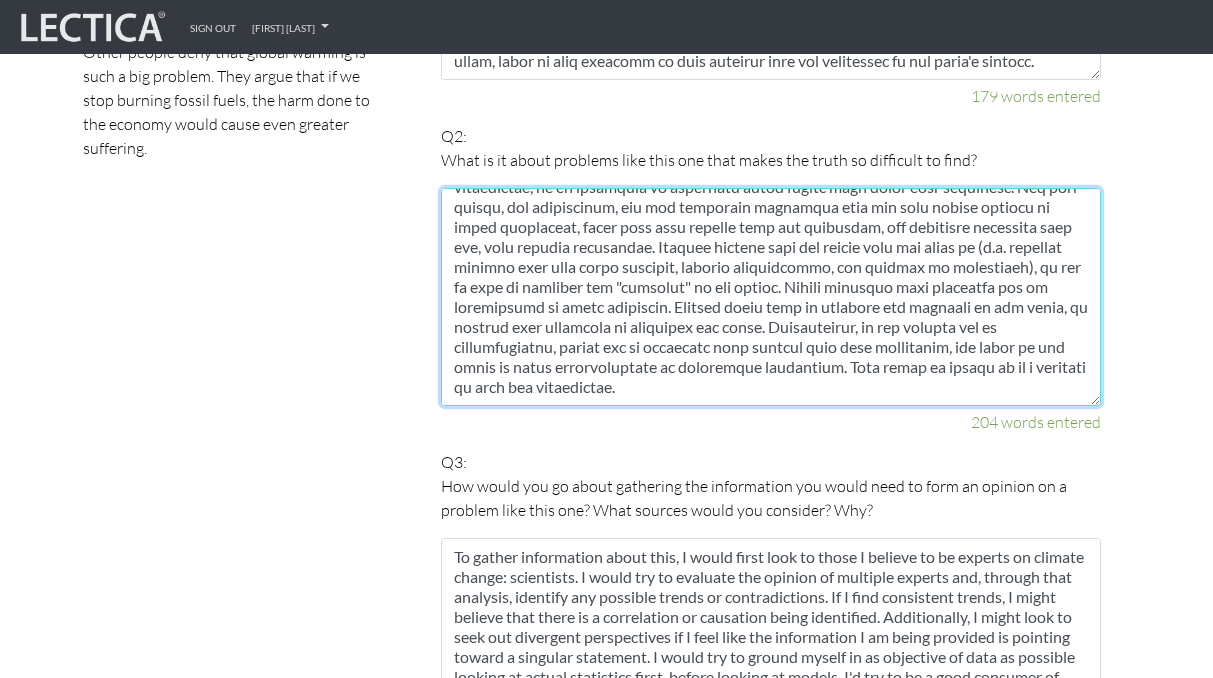 click at bounding box center [771, 297] 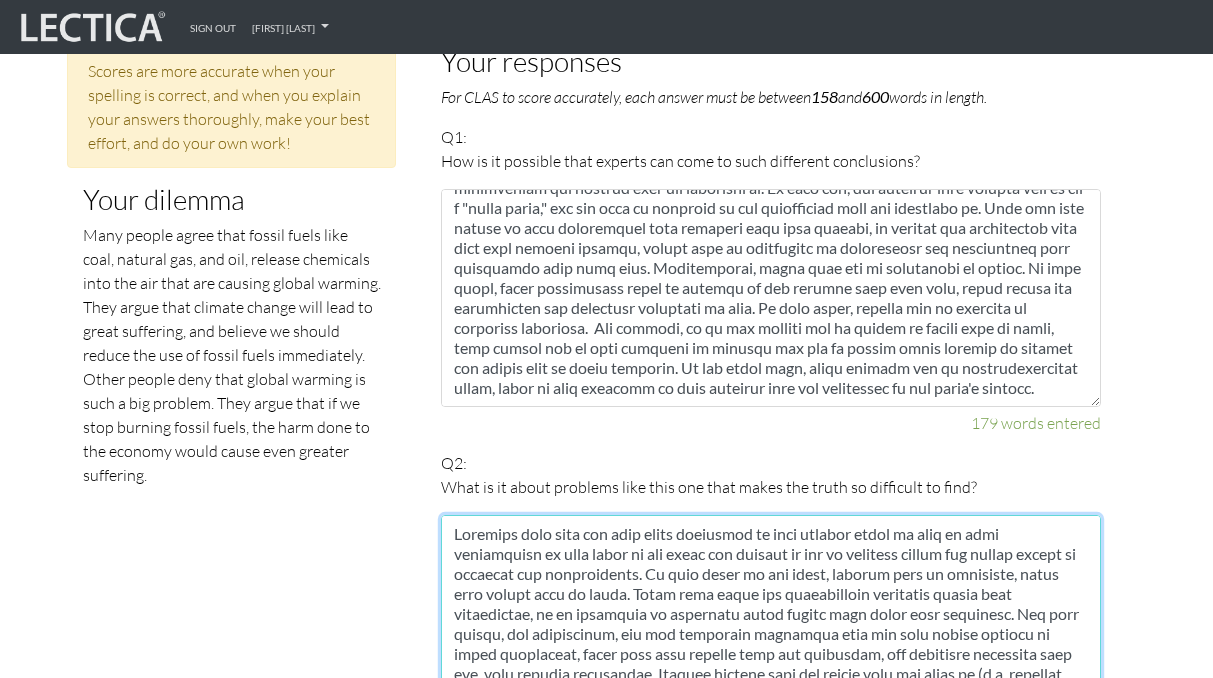 scroll, scrollTop: 883, scrollLeft: 0, axis: vertical 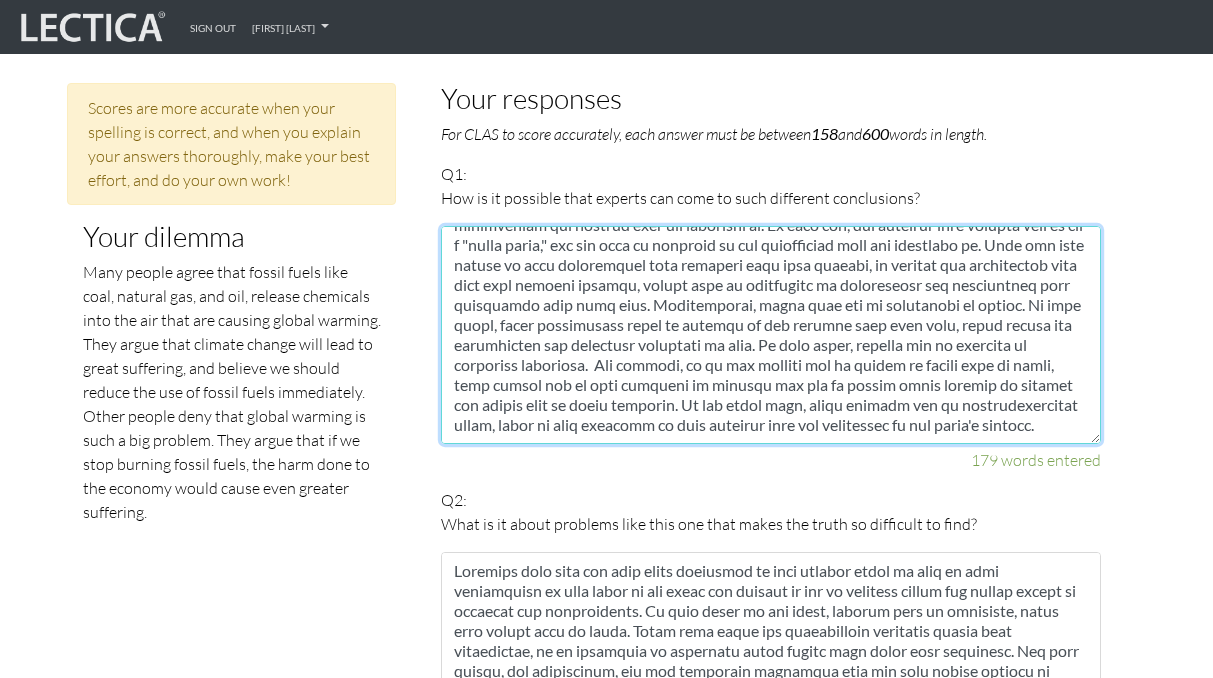 click at bounding box center [771, 335] 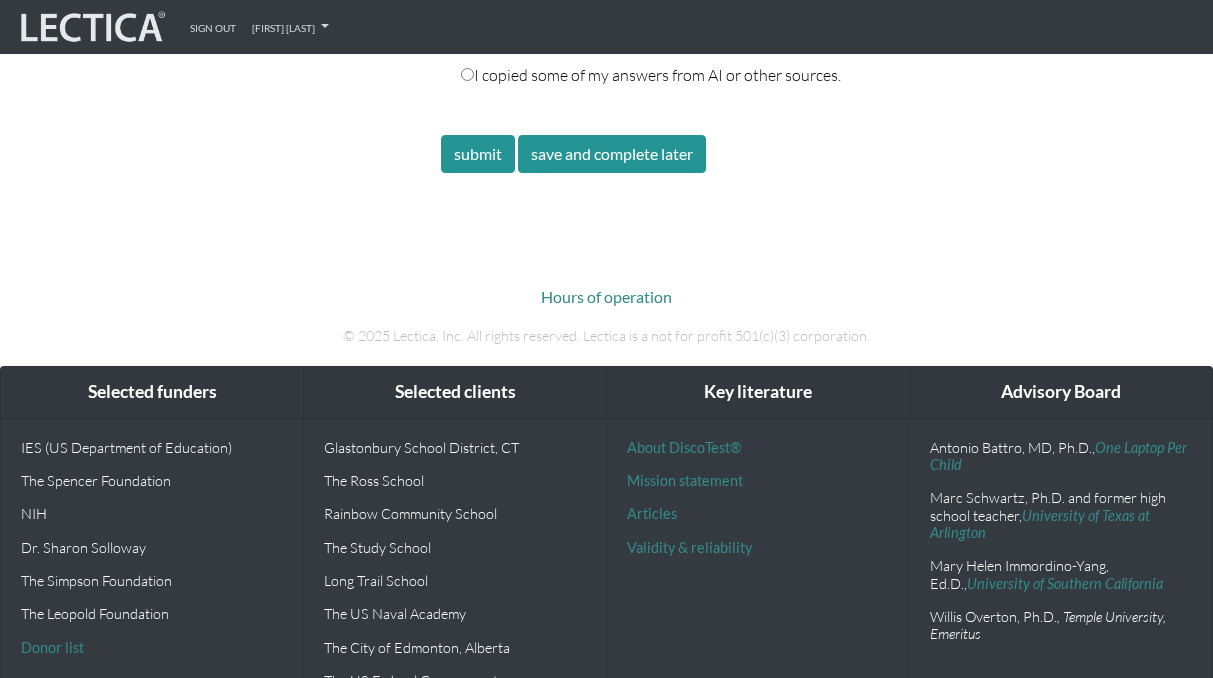 scroll, scrollTop: 3498, scrollLeft: 0, axis: vertical 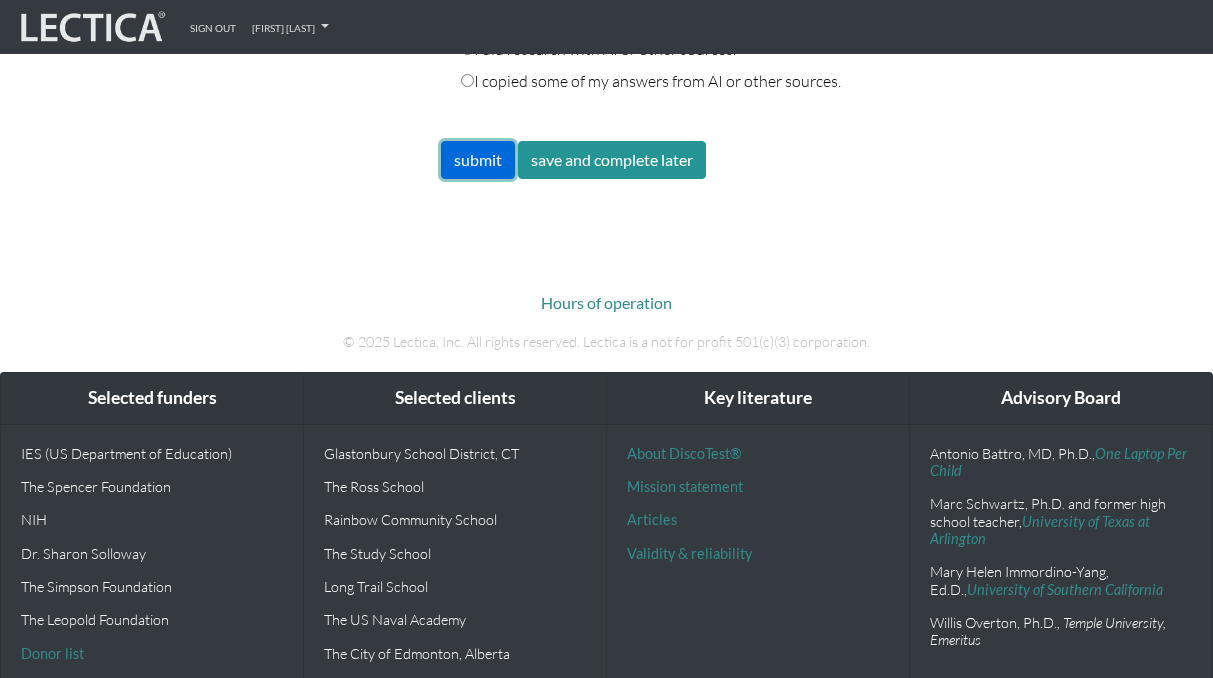 drag, startPoint x: 485, startPoint y: 146, endPoint x: 453, endPoint y: 259, distance: 117.4436 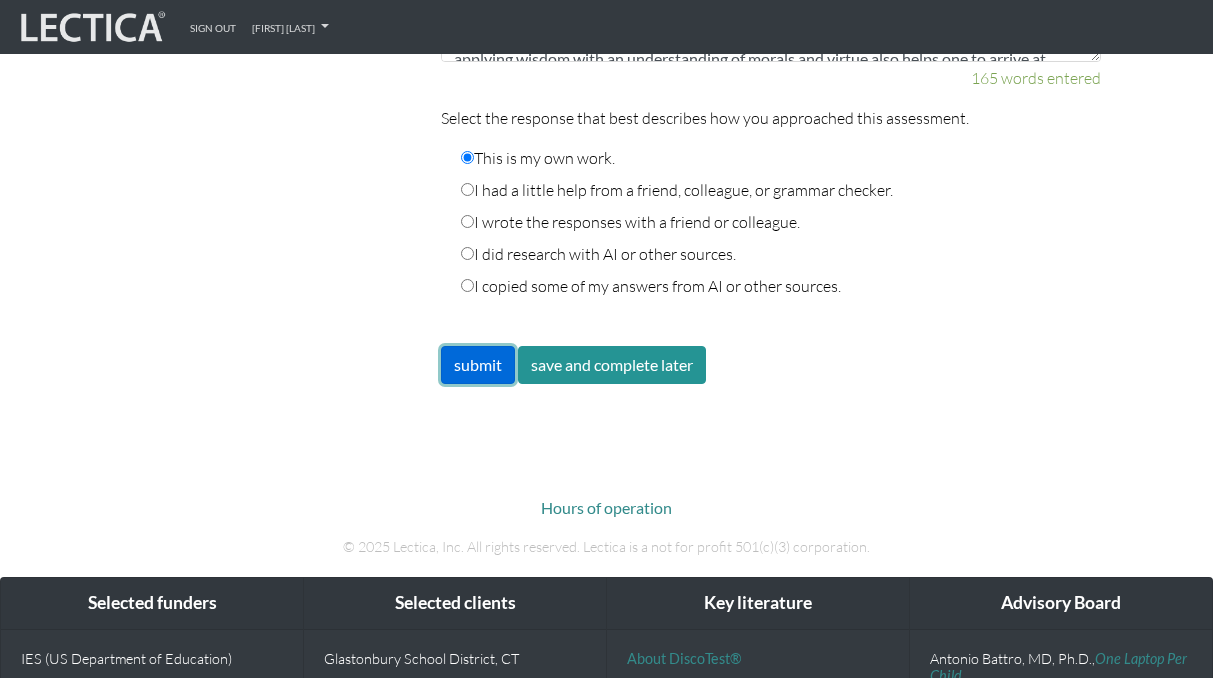 scroll, scrollTop: 3294, scrollLeft: 0, axis: vertical 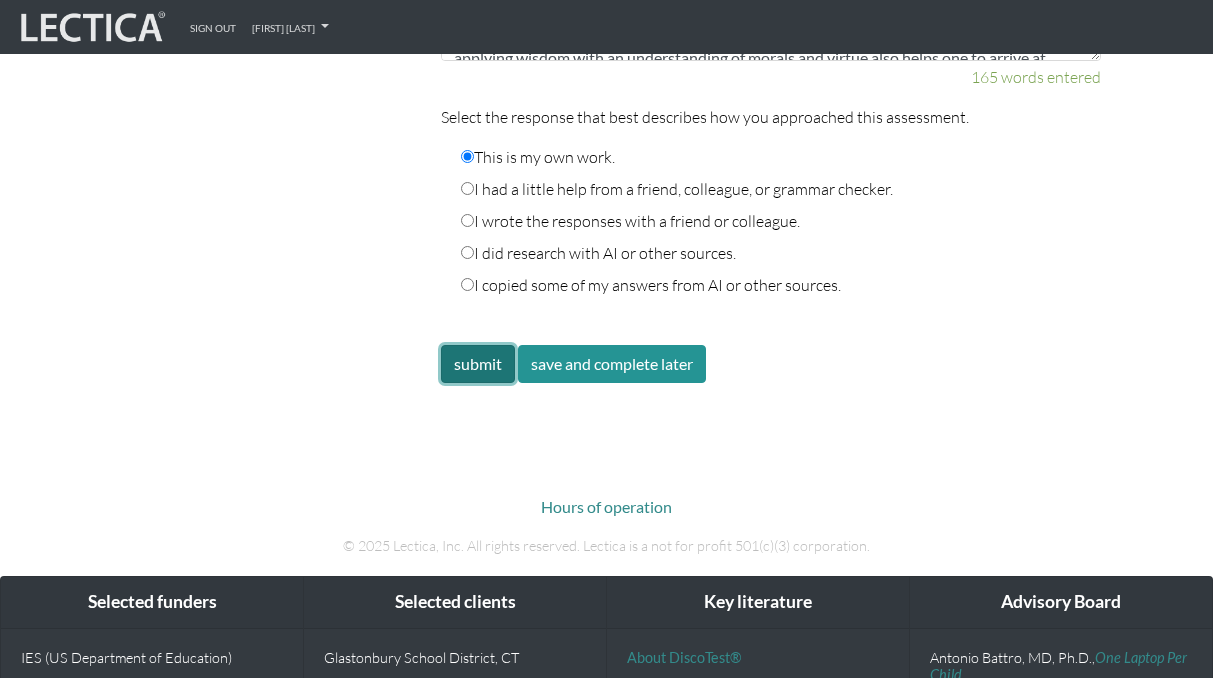 click on "submit" at bounding box center [478, 364] 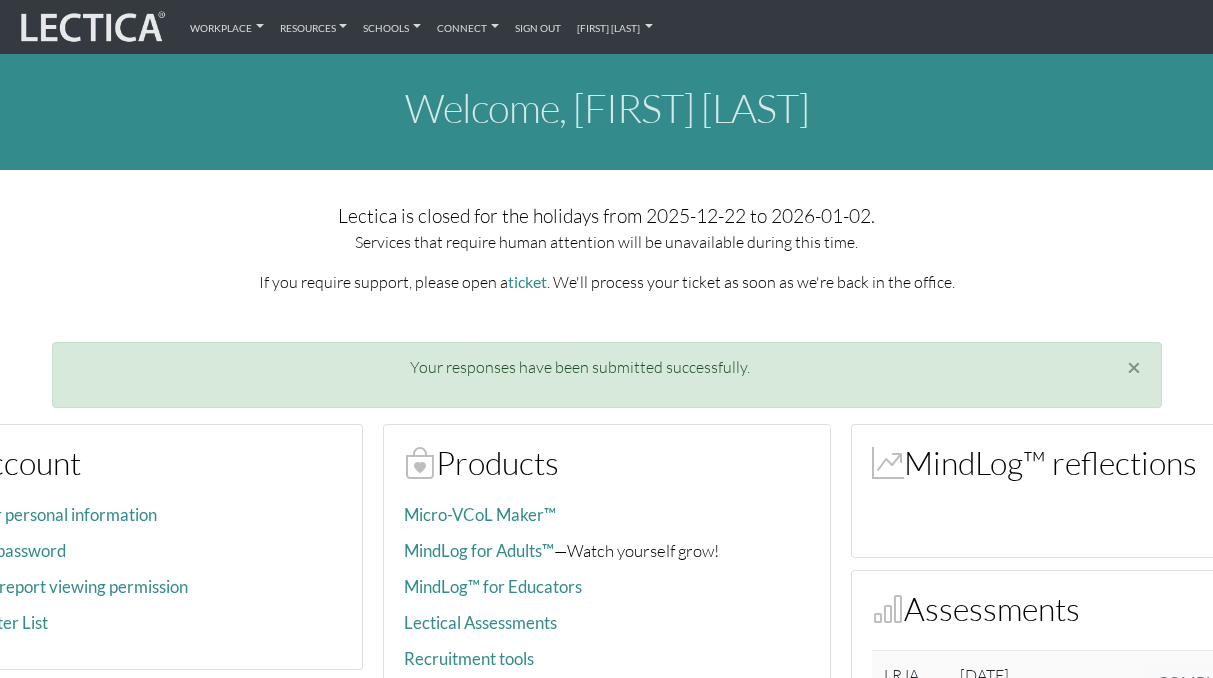 scroll, scrollTop: 0, scrollLeft: 0, axis: both 